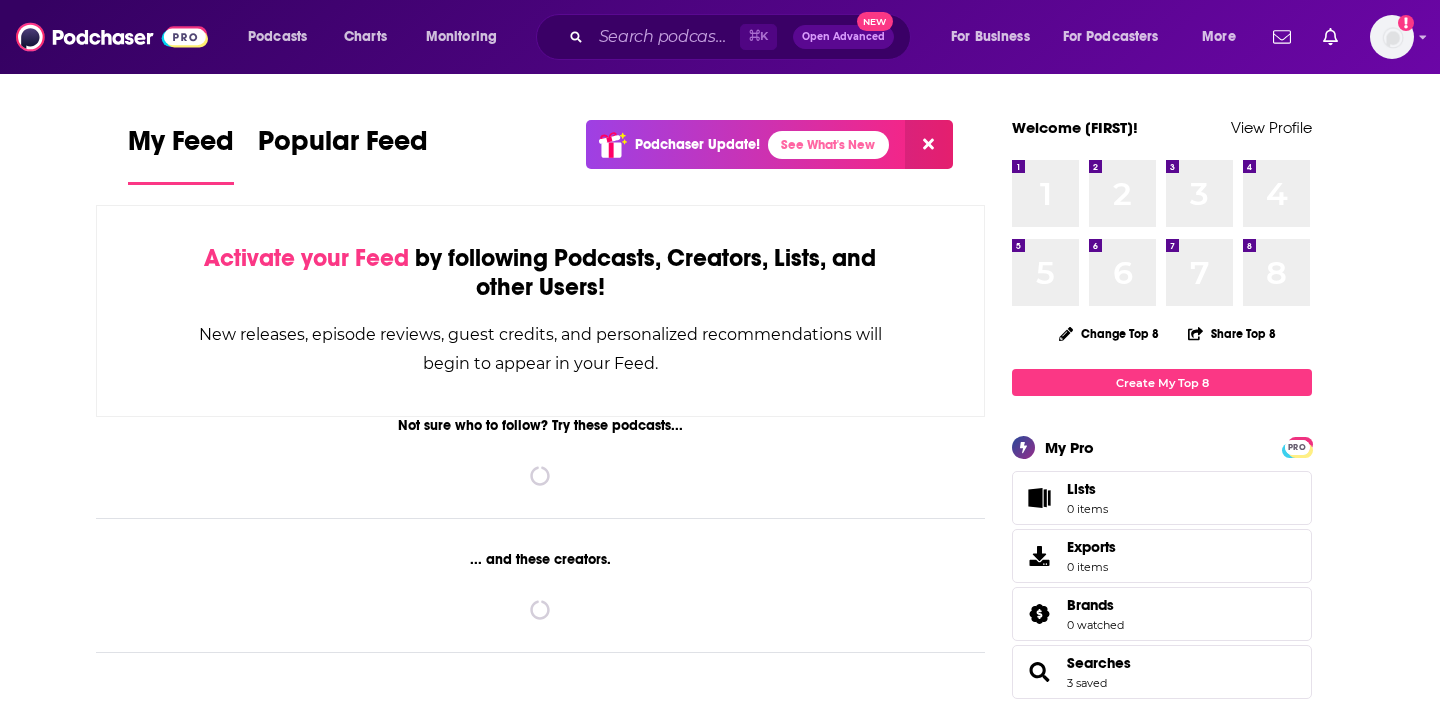 scroll, scrollTop: 0, scrollLeft: 0, axis: both 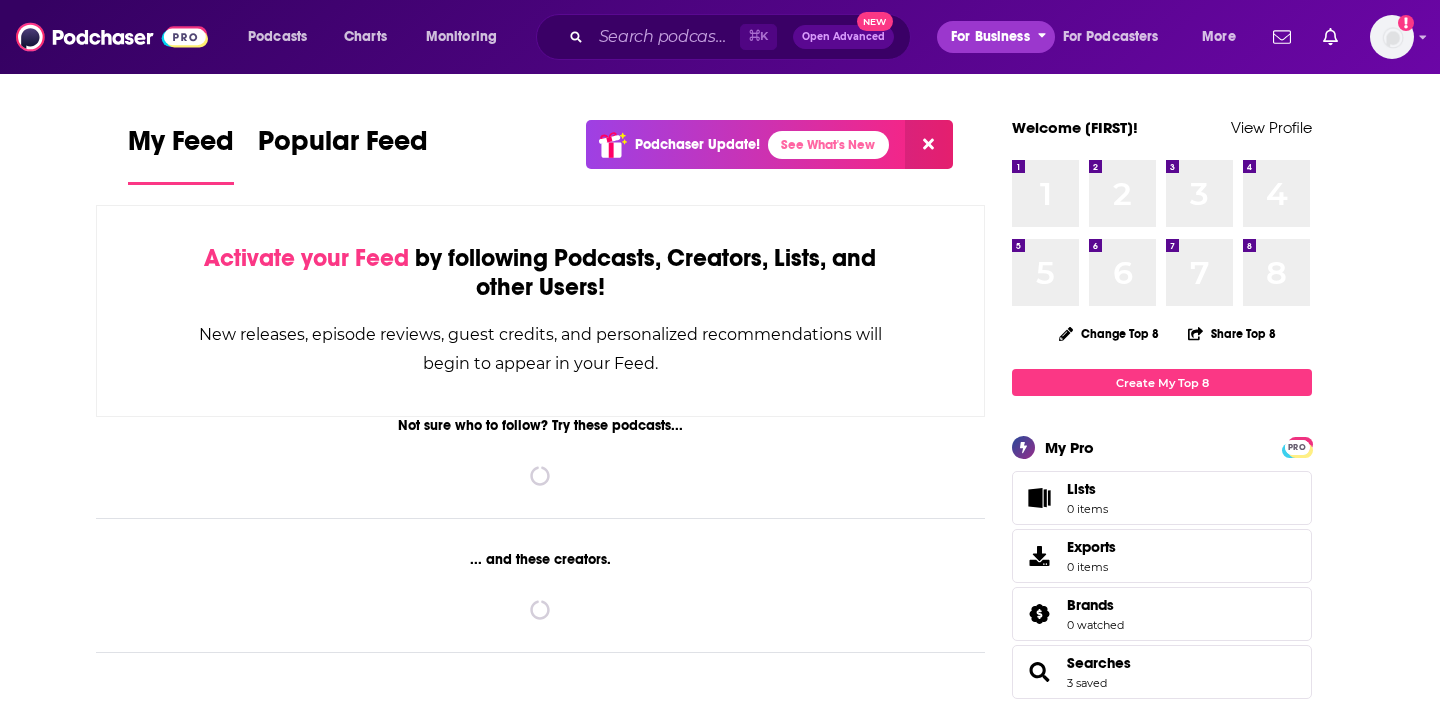 click on "For Business" at bounding box center [990, 37] 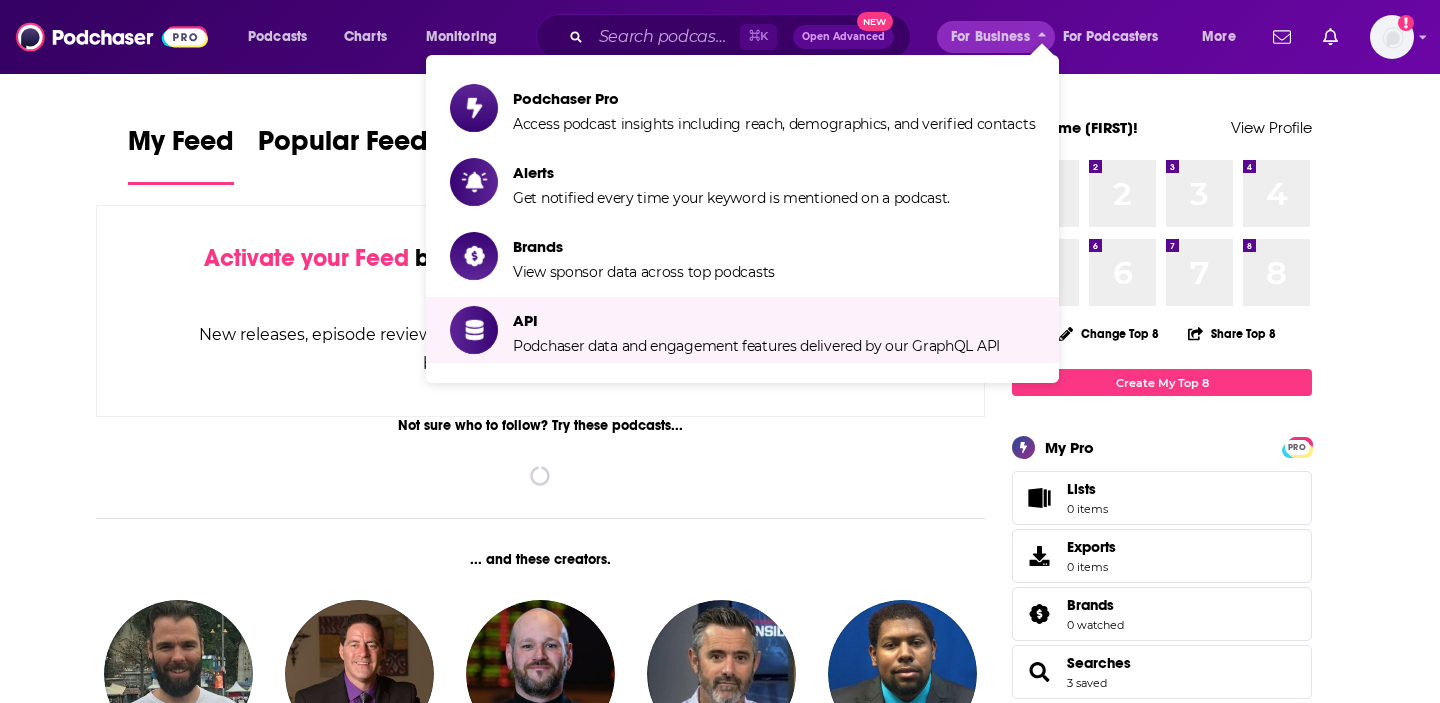 click on "Josh Lloyd Host on Locked On Fantasy Basketball… Follow Andrew Rappaport Host, Editor, and Producer on What Are We Even Doing Here? Follow Wes Reynolds Host, Guest, and Guest Host on VSiN Best Bets Follow Dave Ross Host, Guest, and Guest Host on VSiN Best Bets Follow Joshua Thomas Host on Food 4 Thought By Dark Cance… Follow David Haugh Host and Guest on Best of 670 The Score Follow Dave Anthony Host and Guest Host on The Fox News Rundown Follow Vincent Moscato Host on Super Moscato Show Follow Bob Madden Host on Bob and Brian Podcasts Follow Andrew Iden Host, Editor, and Producer on The 2180 Follow Christopher Hawkey Host and Co-Host on The Power Trip Follow [FIRST] [LAST]" at bounding box center [720, 1593] 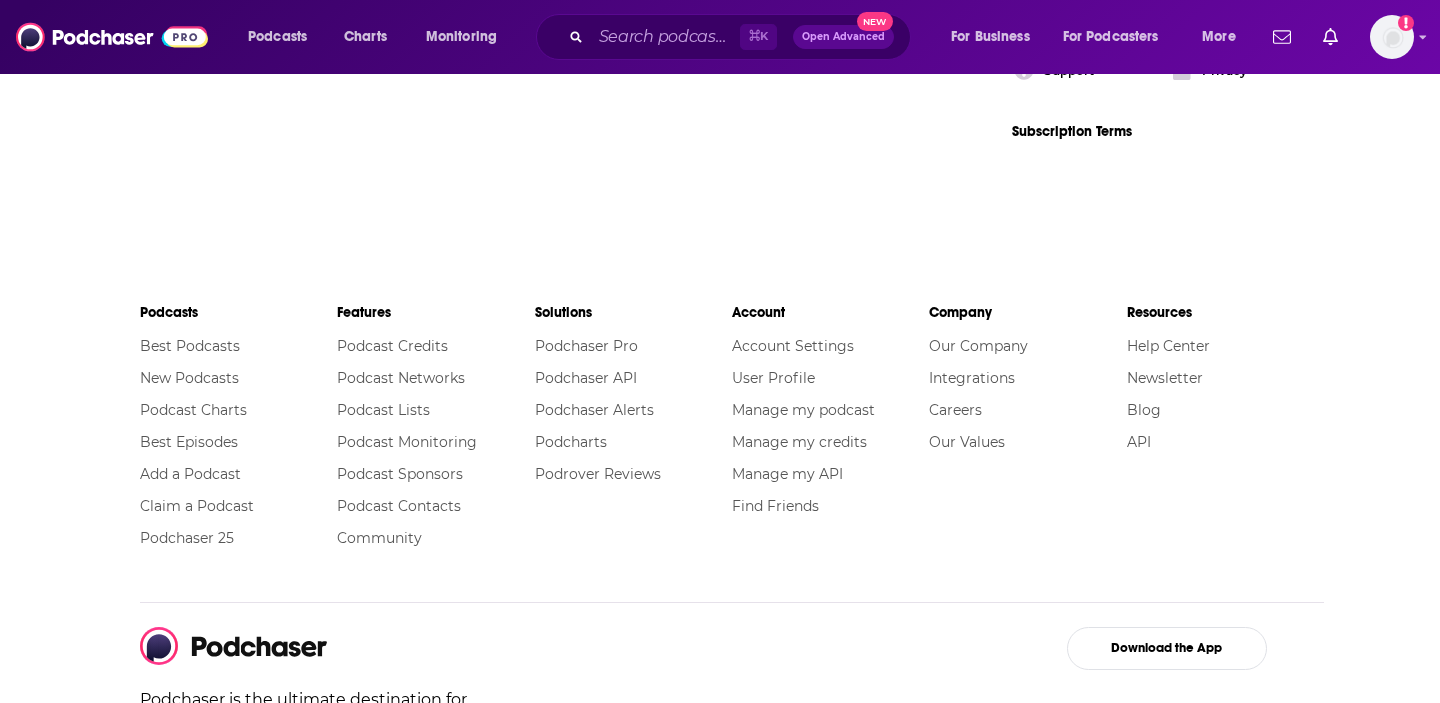 scroll, scrollTop: 3369, scrollLeft: 0, axis: vertical 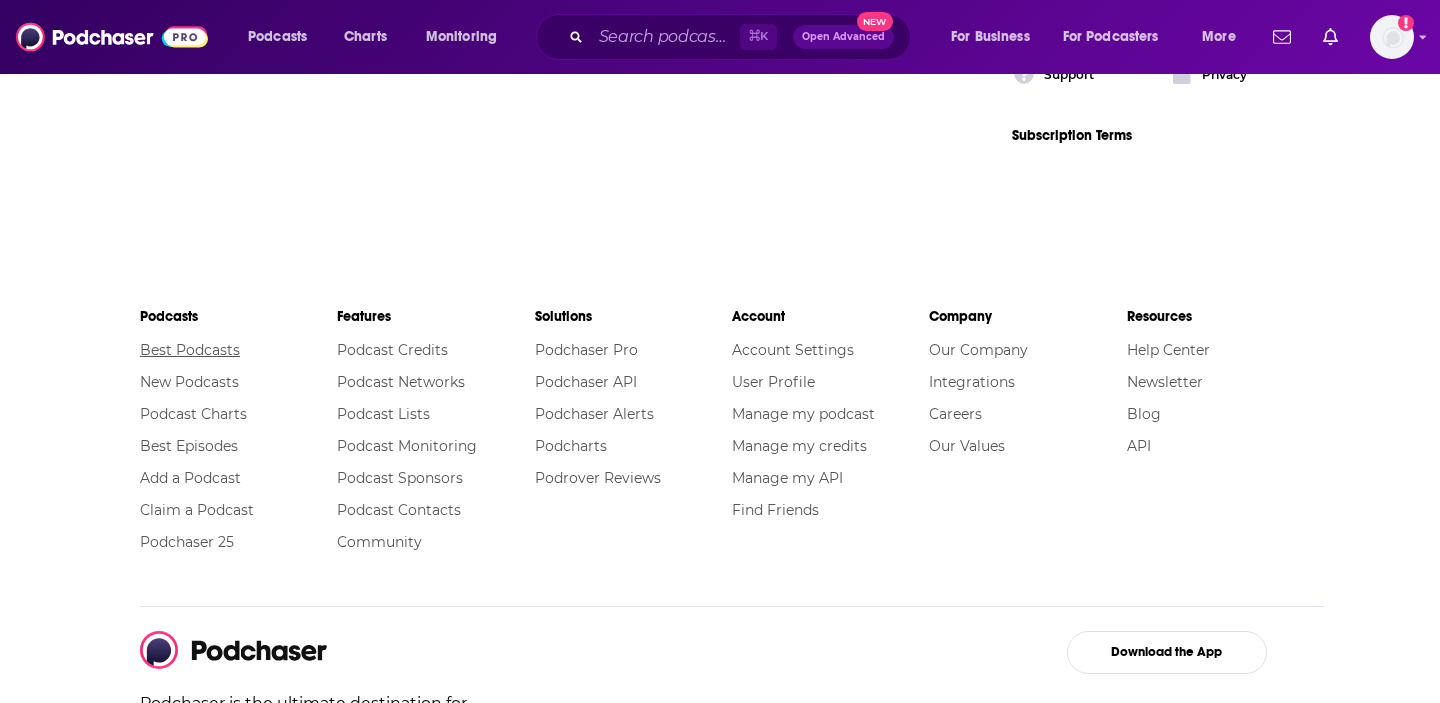 click on "Best Podcasts" at bounding box center (190, 350) 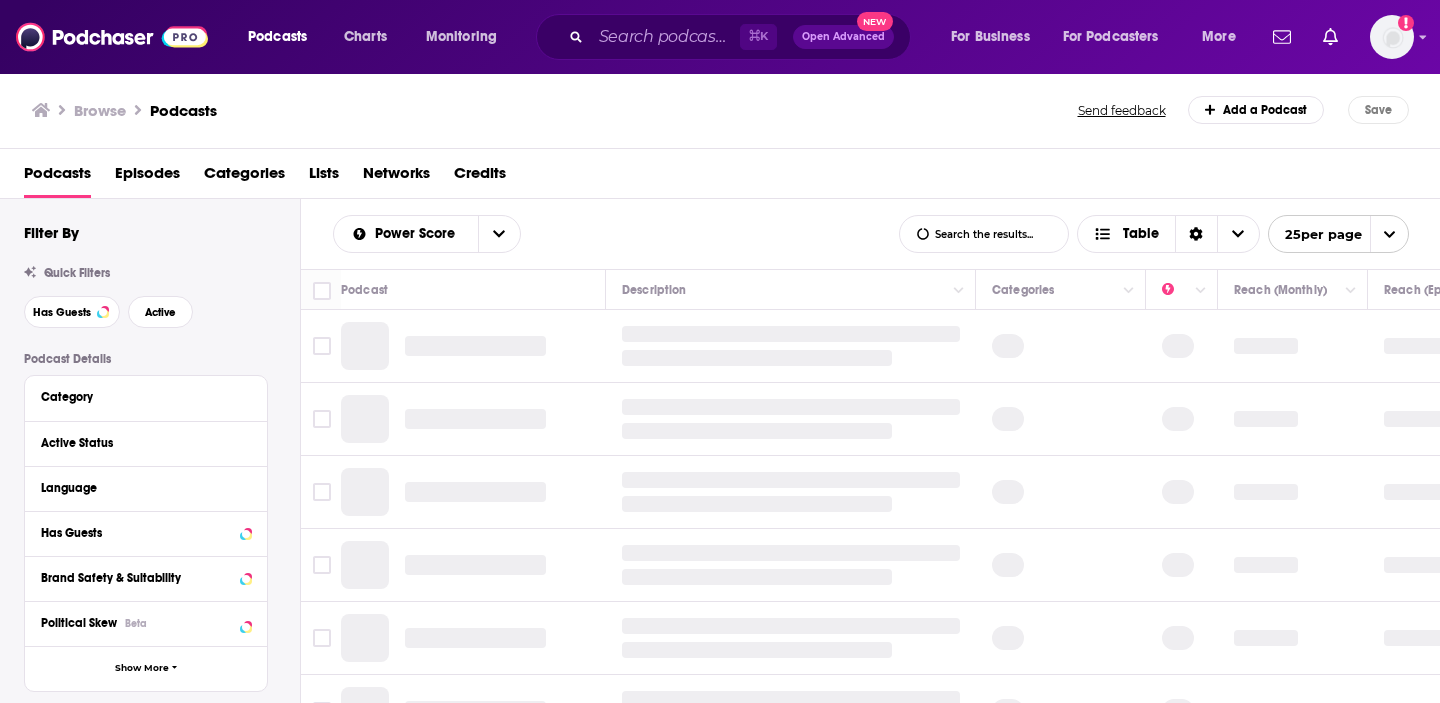 scroll, scrollTop: 0, scrollLeft: 0, axis: both 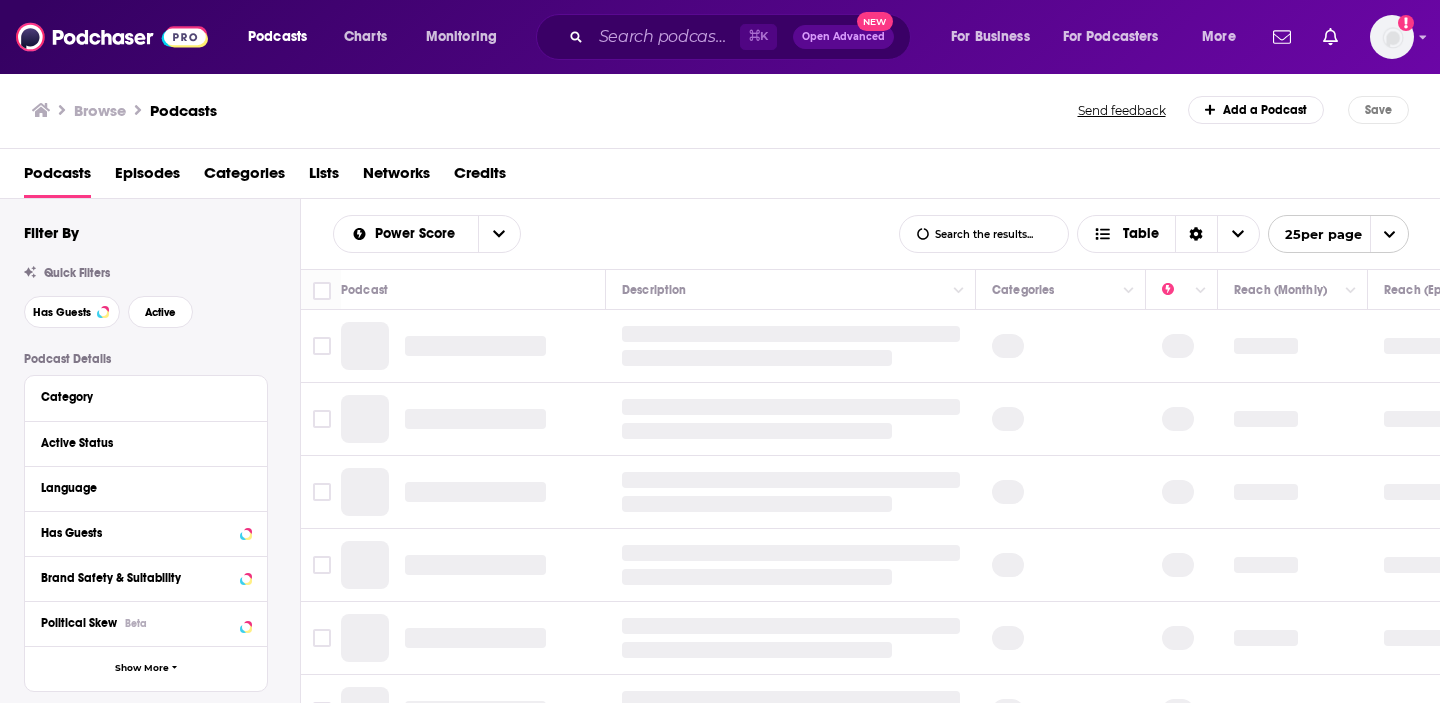 click on "Categories" at bounding box center (244, 177) 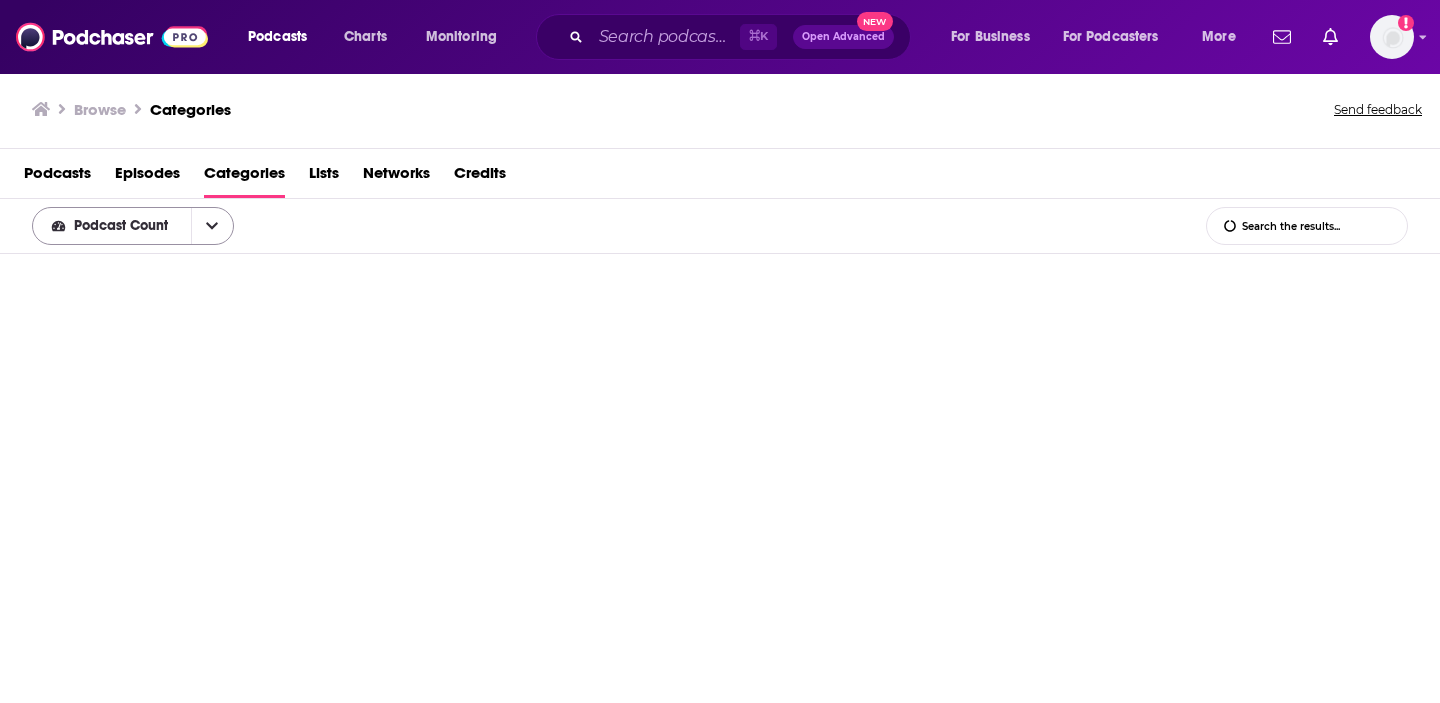 click at bounding box center (212, 226) 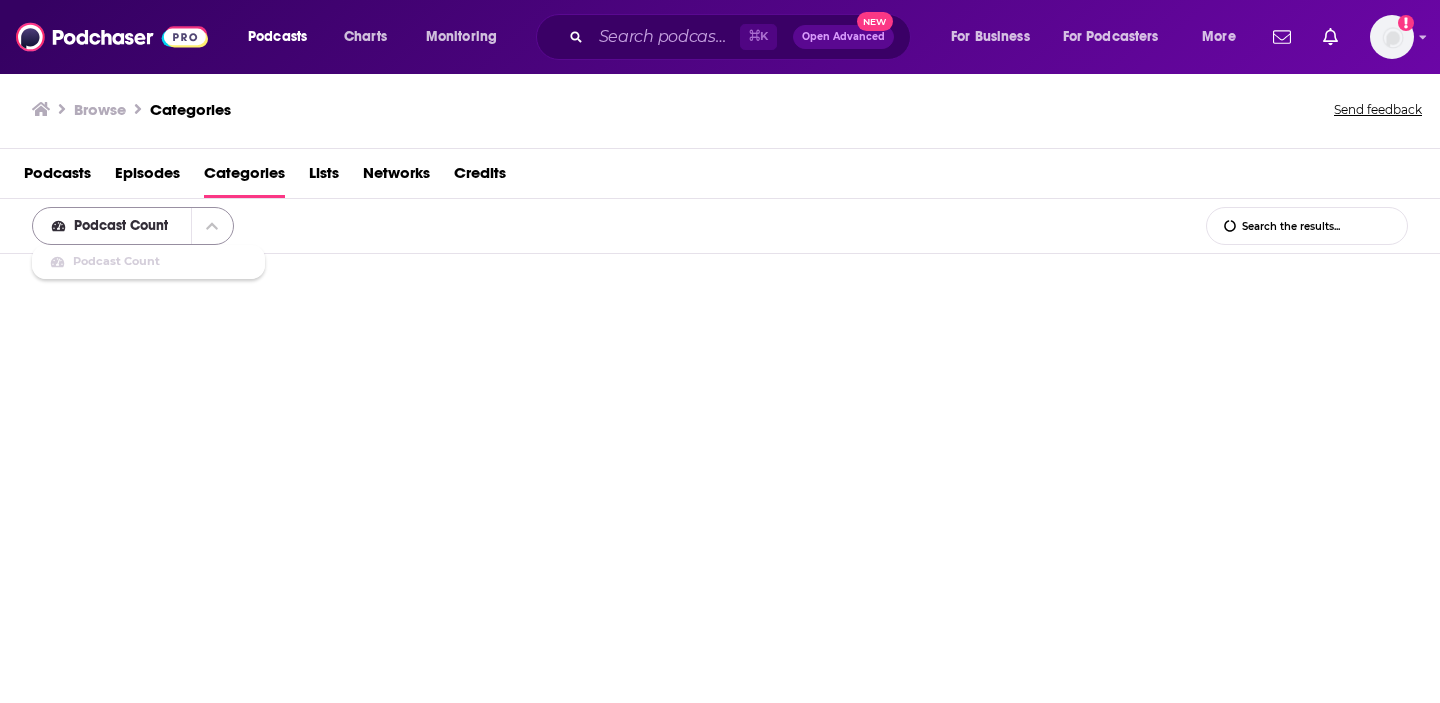 click at bounding box center (212, 226) 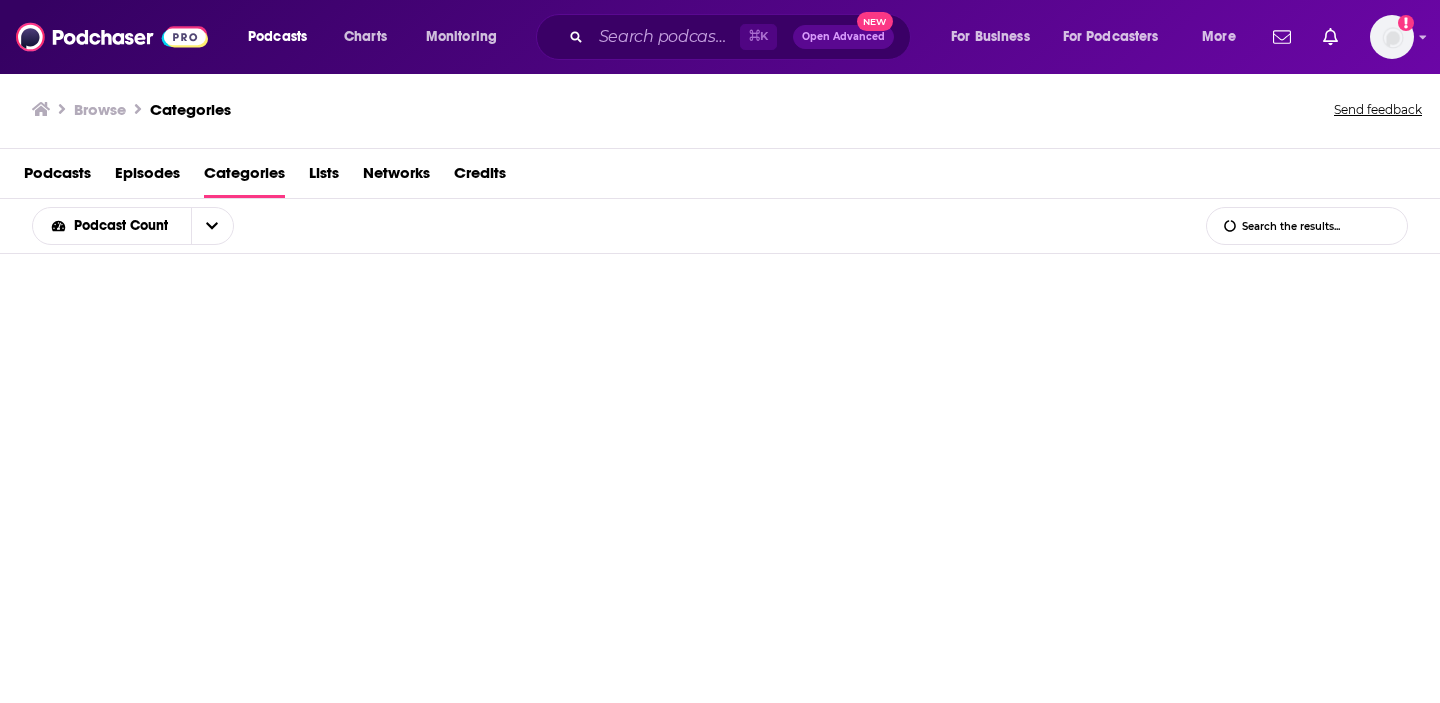 click on "Podcasts" at bounding box center (57, 177) 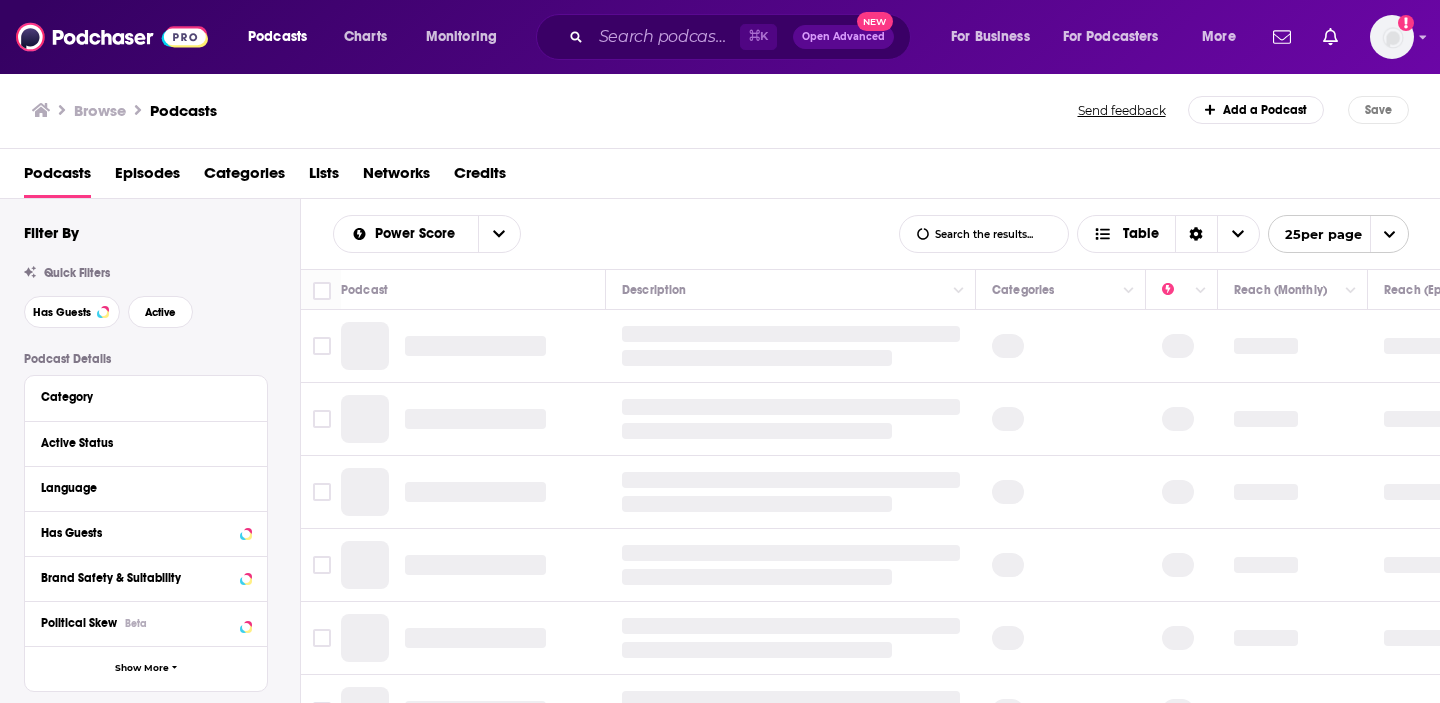 click on "Categories" at bounding box center [244, 177] 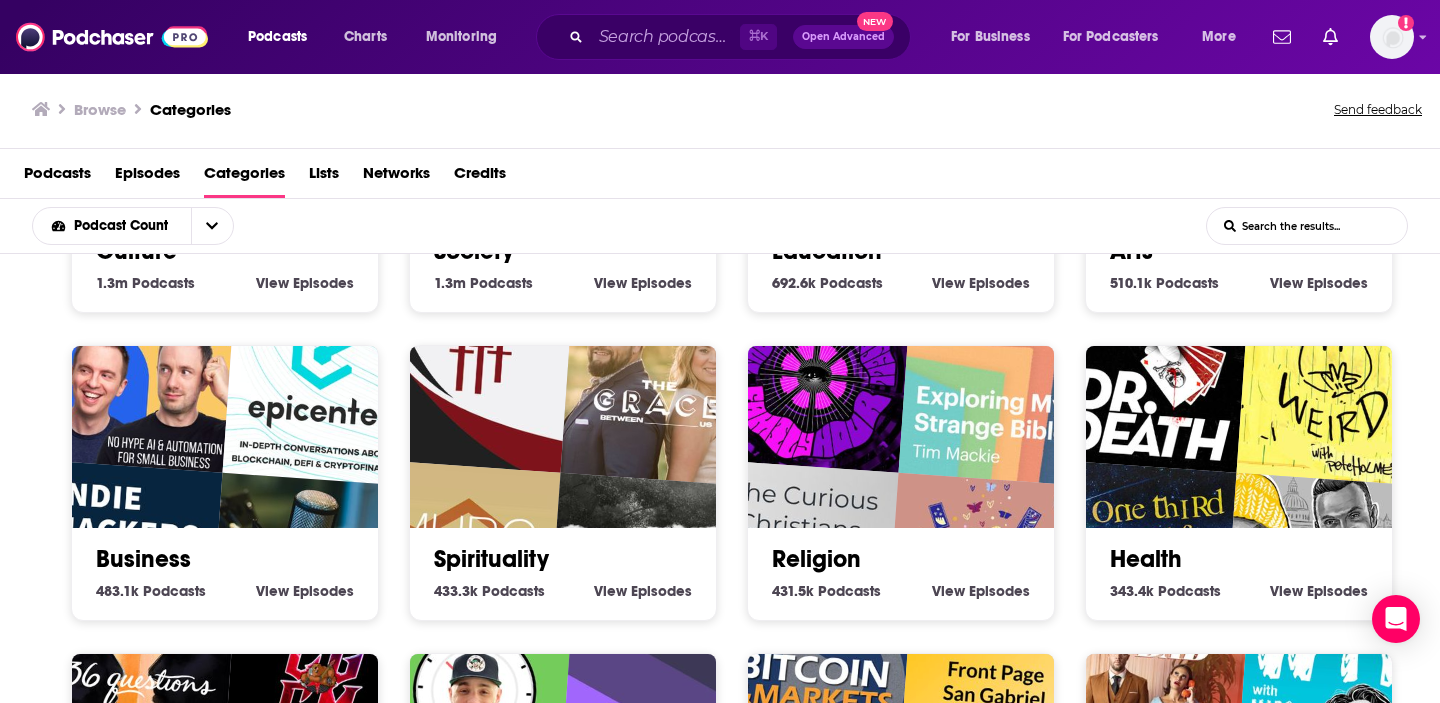scroll, scrollTop: 262, scrollLeft: 0, axis: vertical 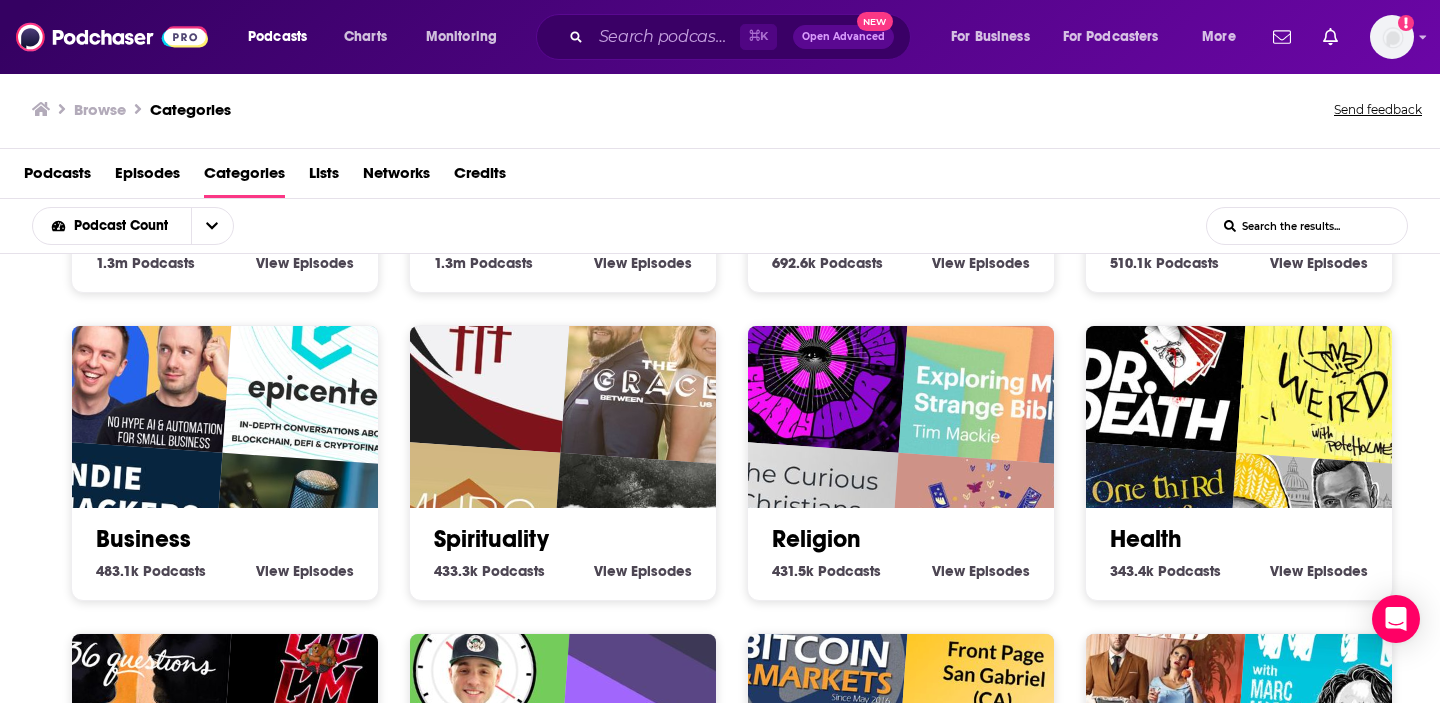 click at bounding box center [321, 368] 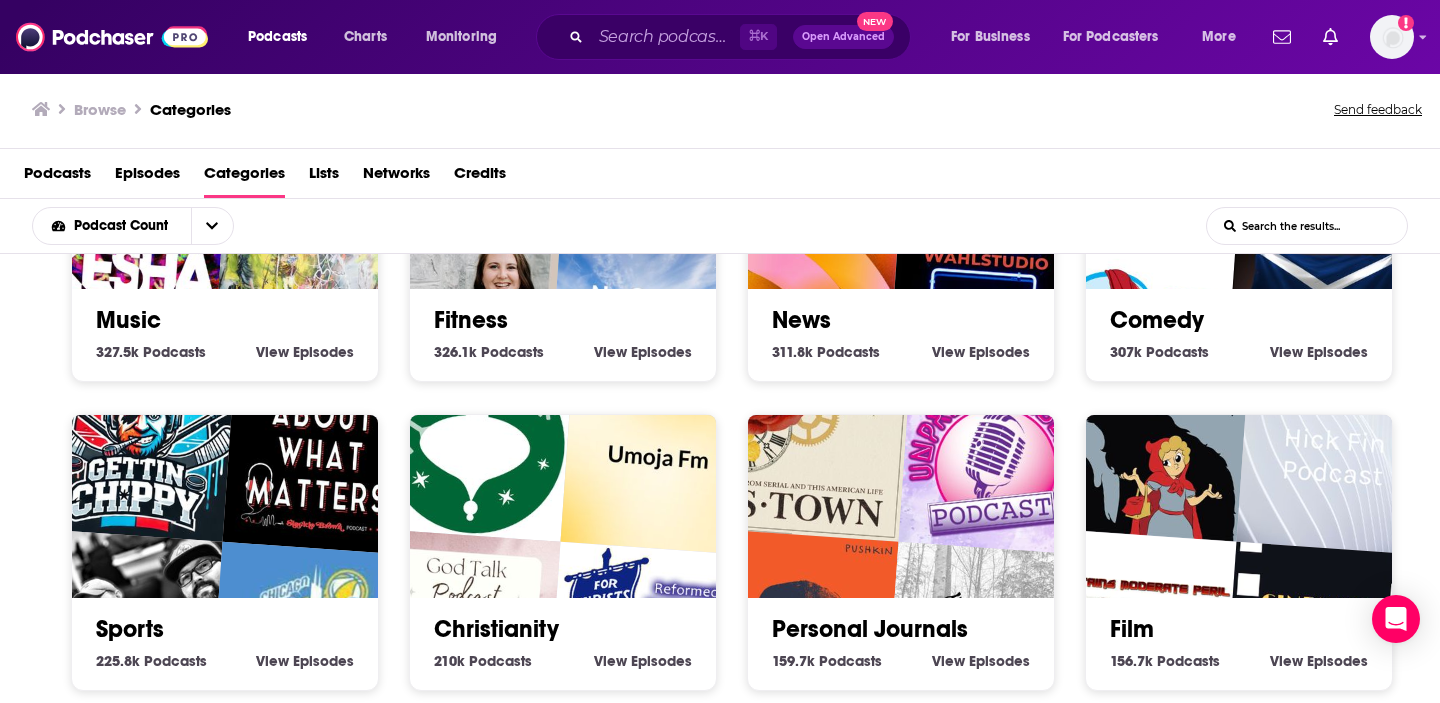 scroll, scrollTop: 927, scrollLeft: 0, axis: vertical 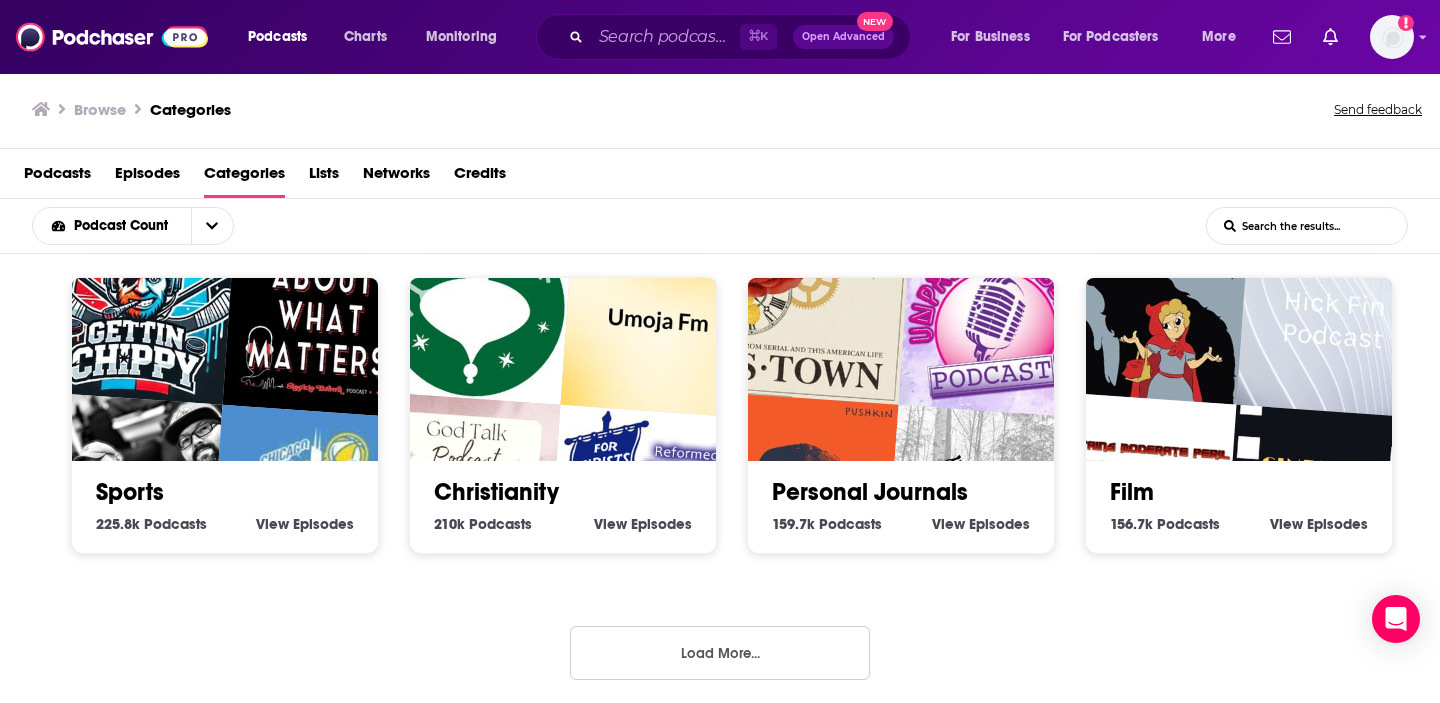 click on "Load More..." at bounding box center [720, 653] 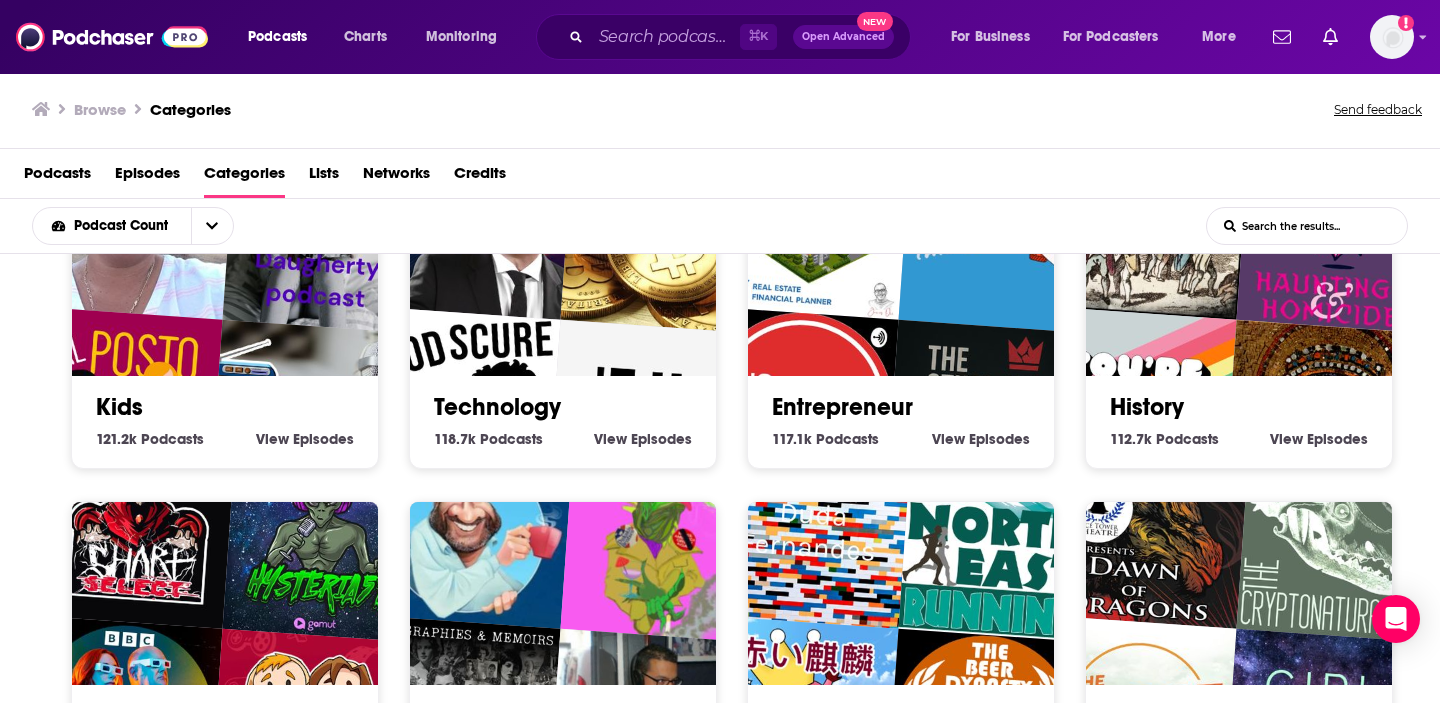 scroll, scrollTop: 1630, scrollLeft: 0, axis: vertical 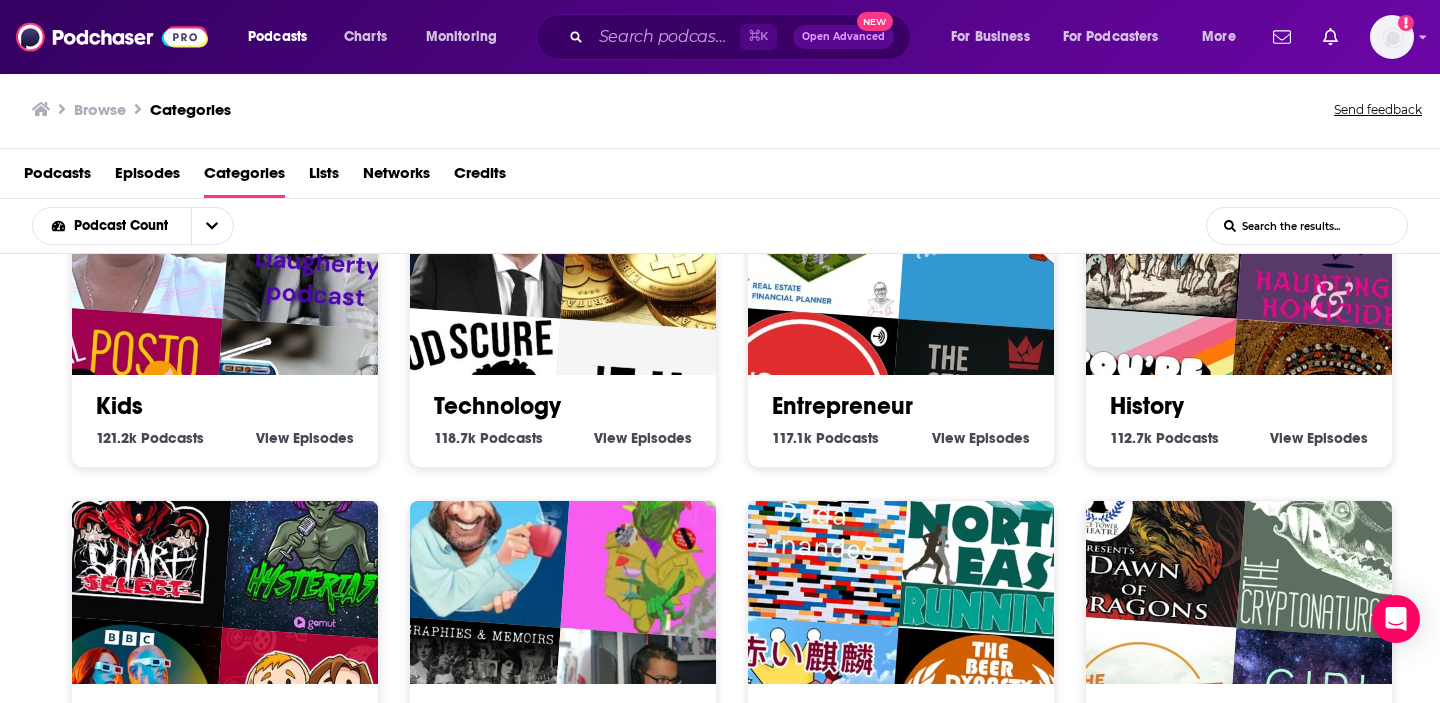 click at bounding box center (646, 417) 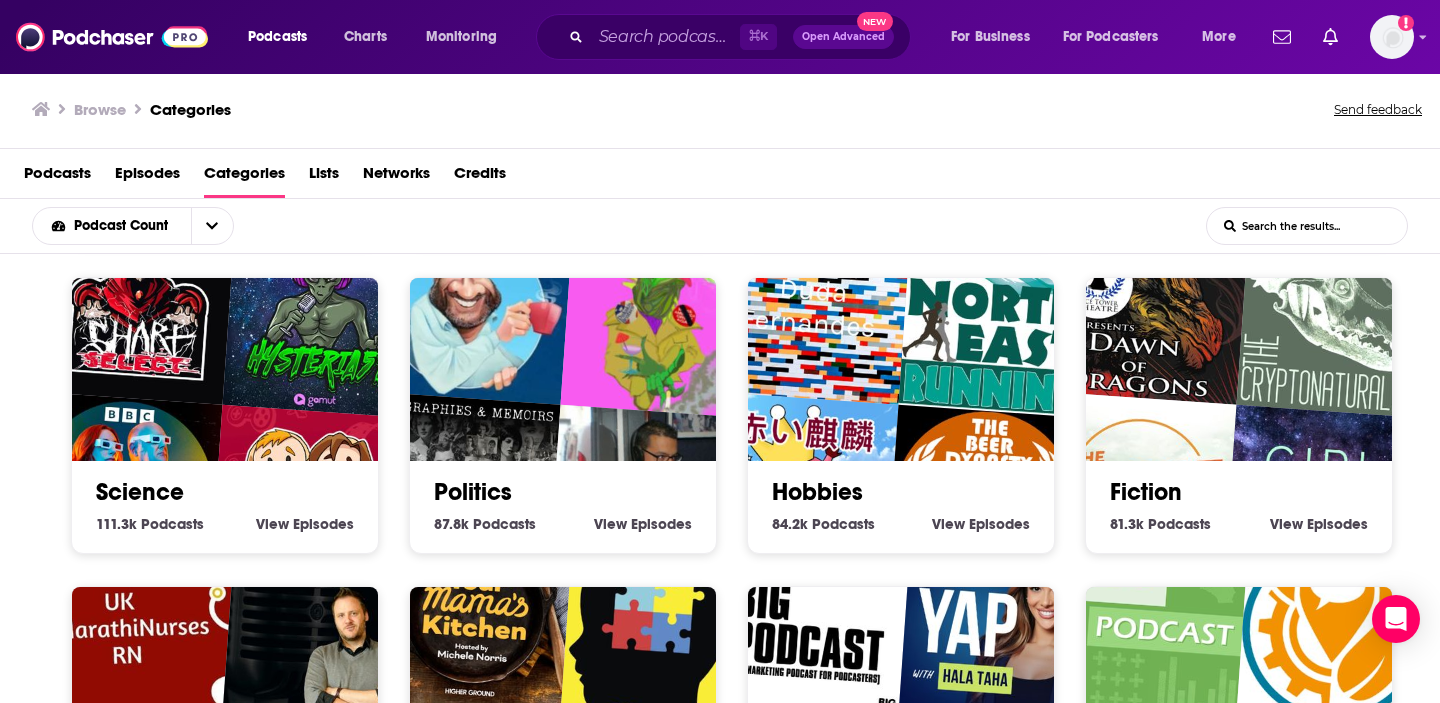 scroll, scrollTop: 1857, scrollLeft: 0, axis: vertical 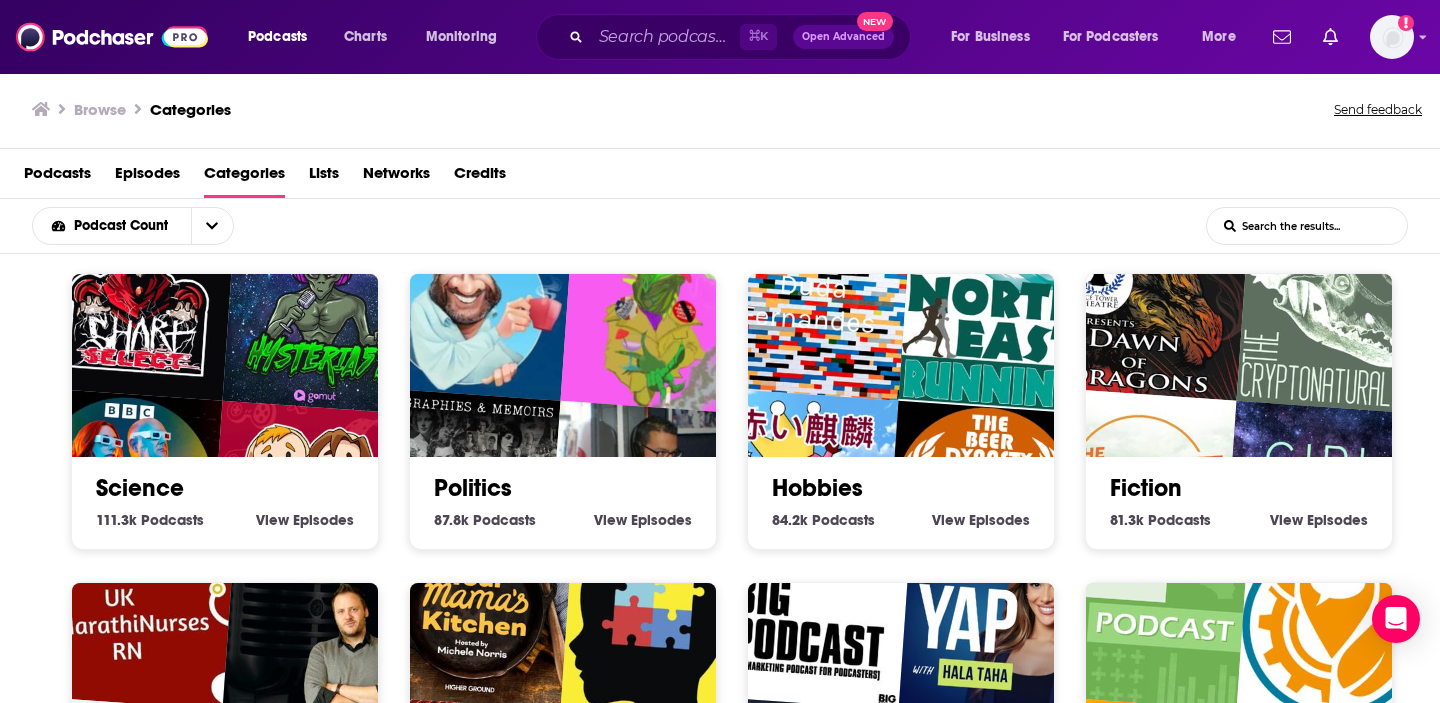 click on "Science" at bounding box center (225, 488) 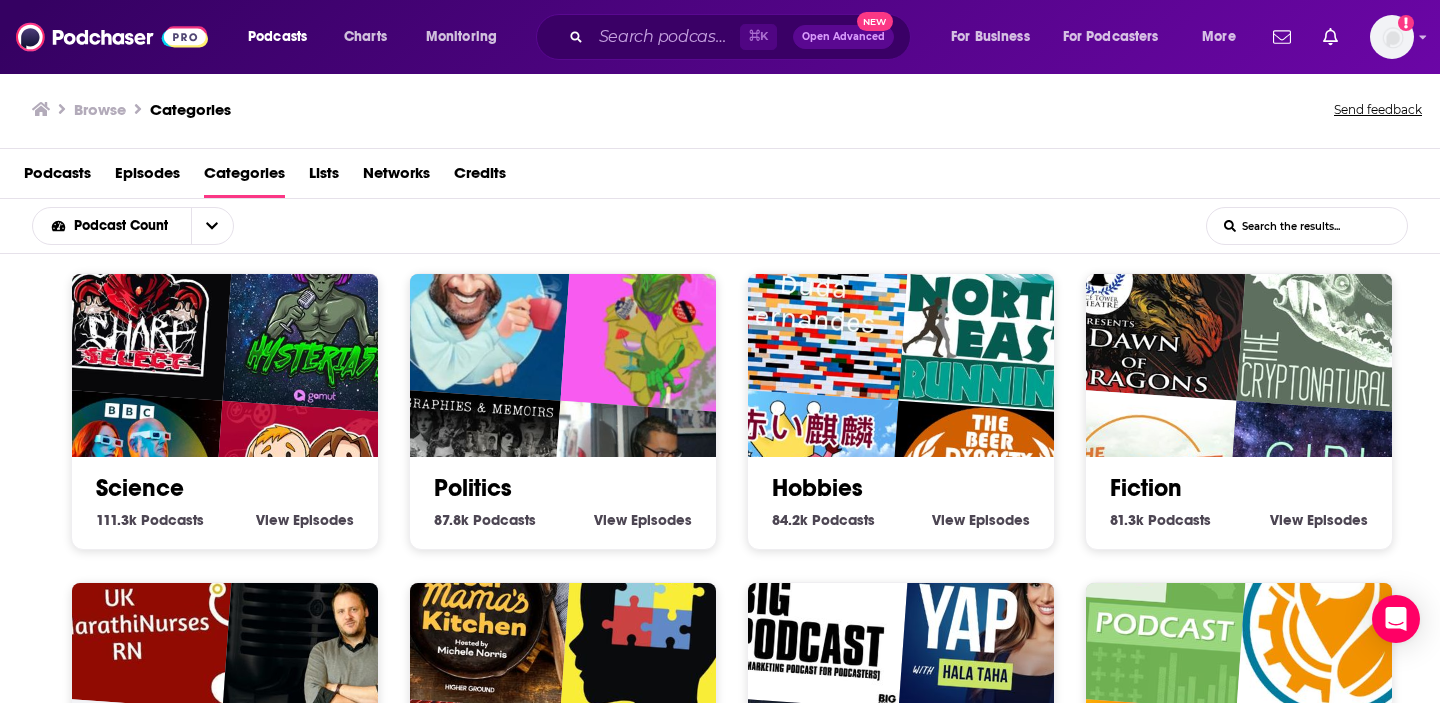 click at bounding box center [308, 499] 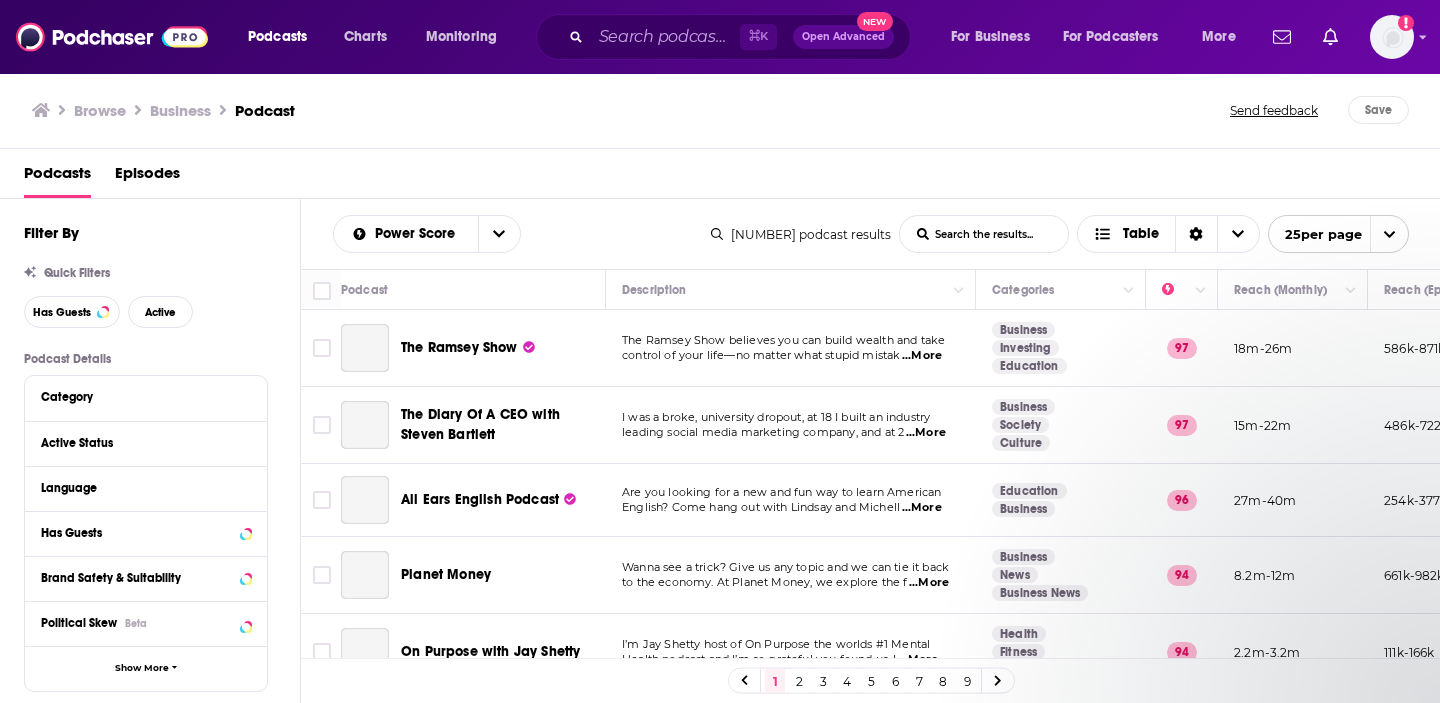 scroll, scrollTop: 0, scrollLeft: 0, axis: both 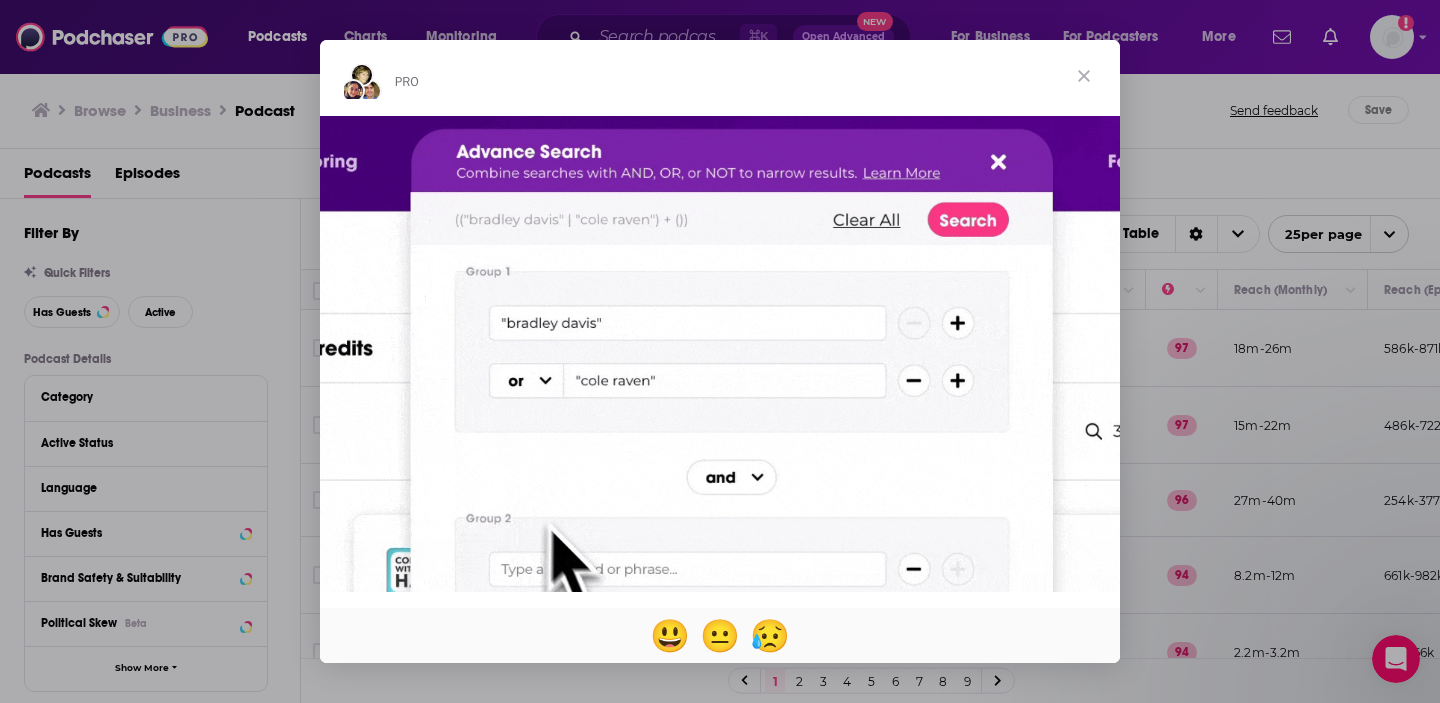 click at bounding box center [1084, 76] 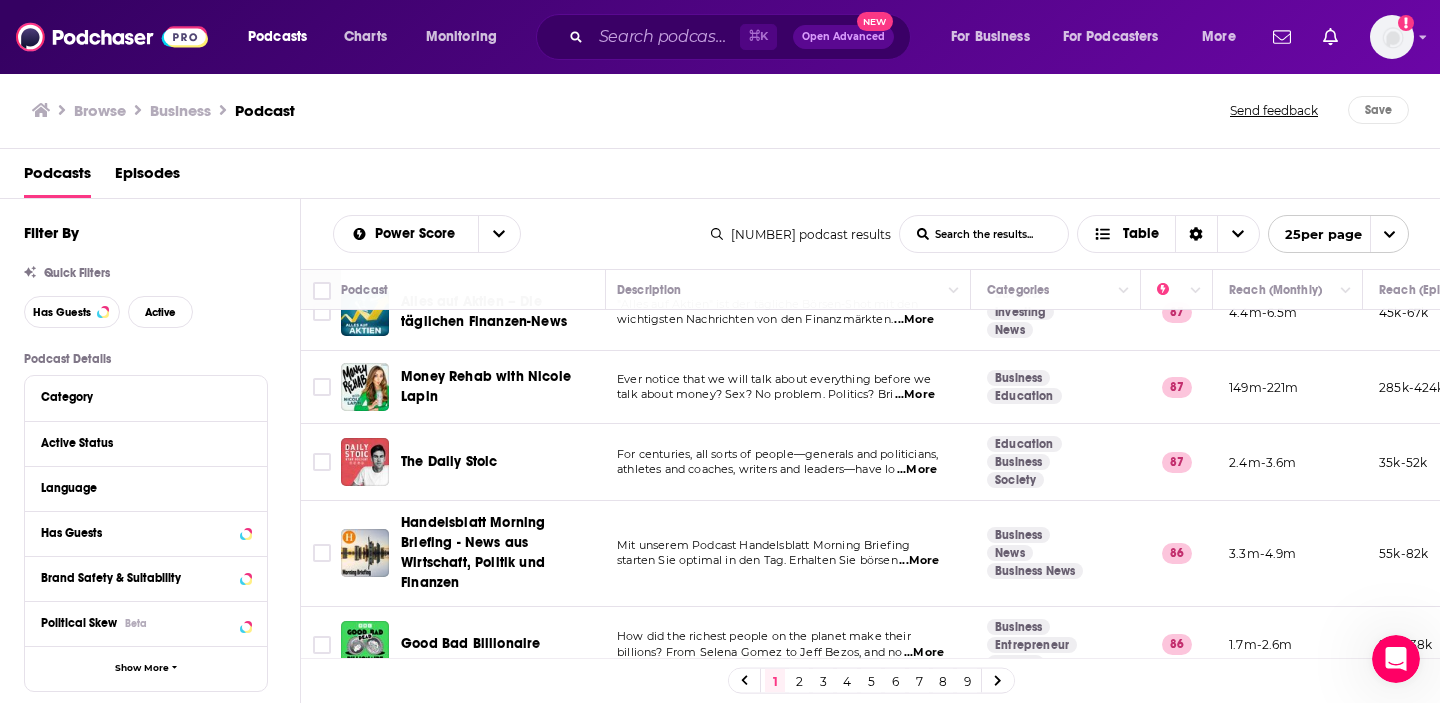 scroll, scrollTop: 1568, scrollLeft: 6, axis: both 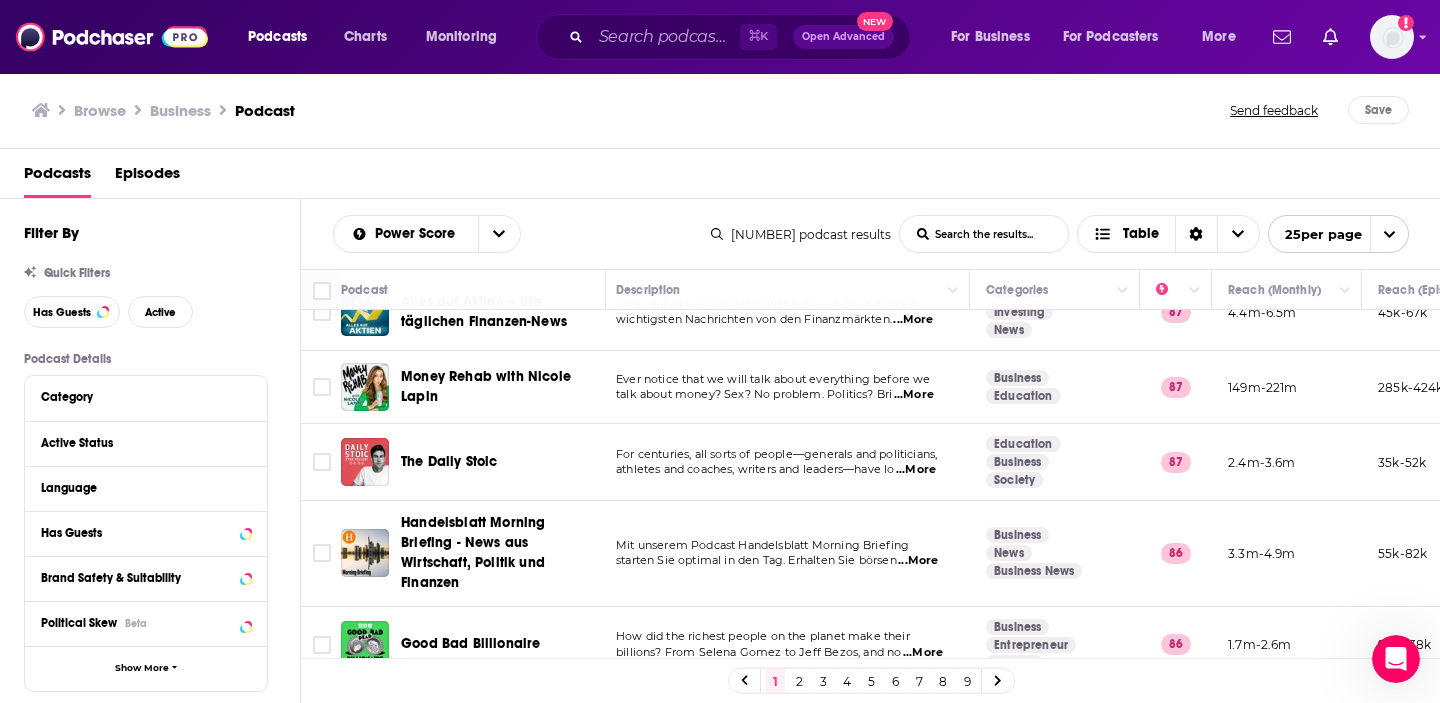 click on "2" at bounding box center [799, 681] 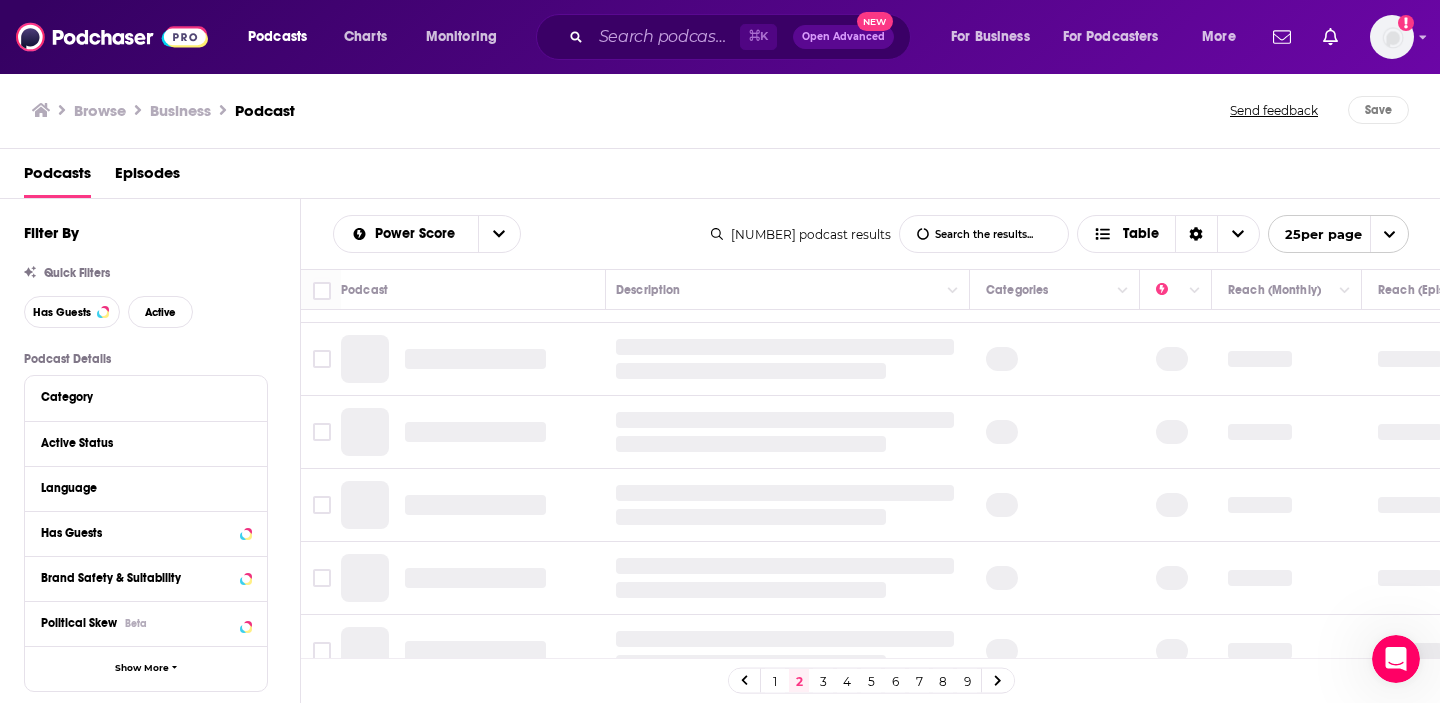 scroll, scrollTop: 0, scrollLeft: 6, axis: horizontal 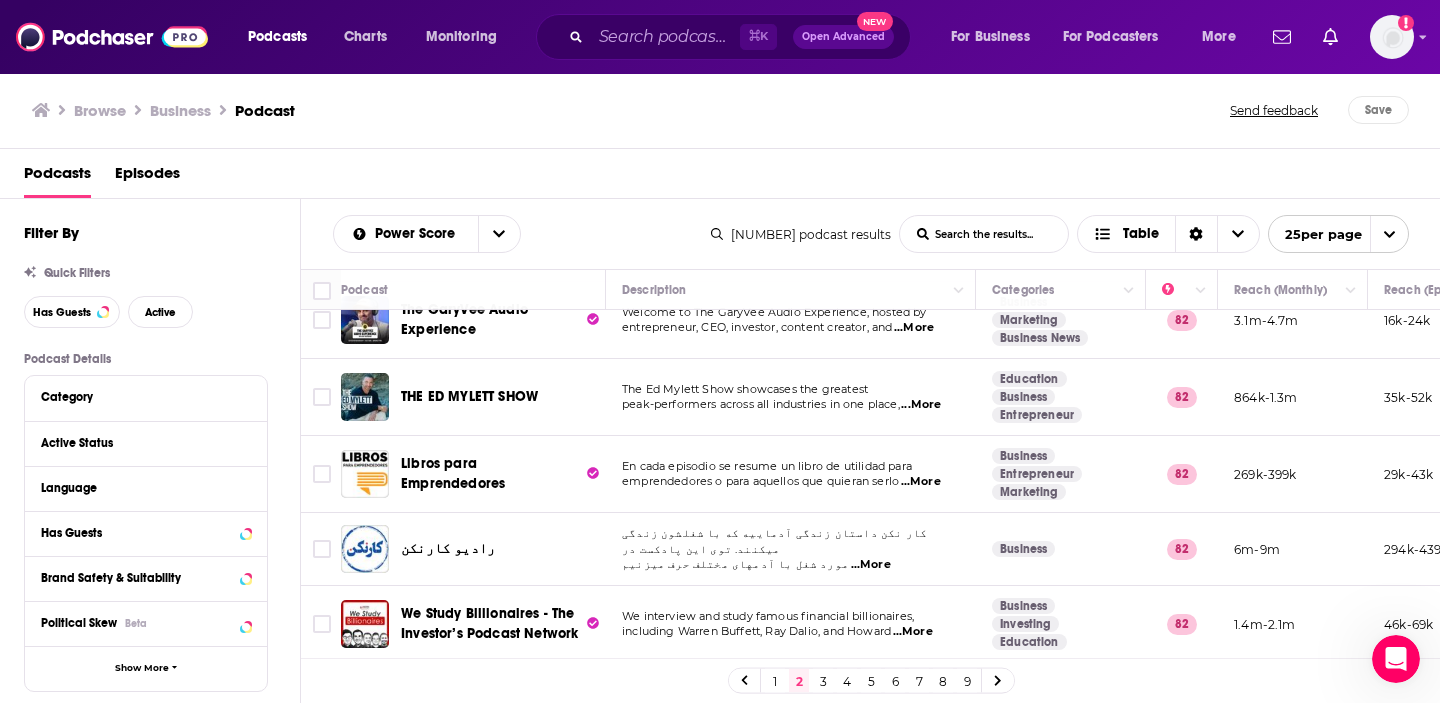 click on "3" at bounding box center [823, 681] 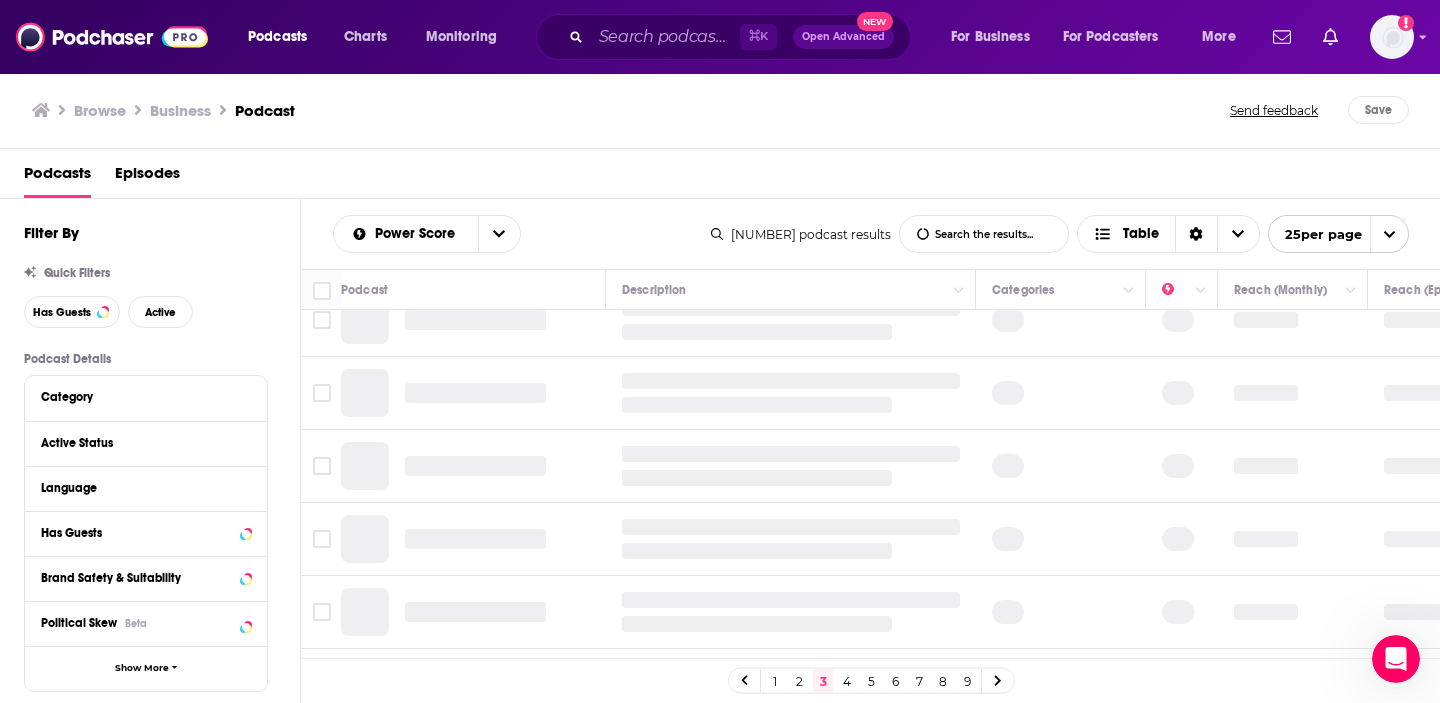 scroll, scrollTop: 0, scrollLeft: 0, axis: both 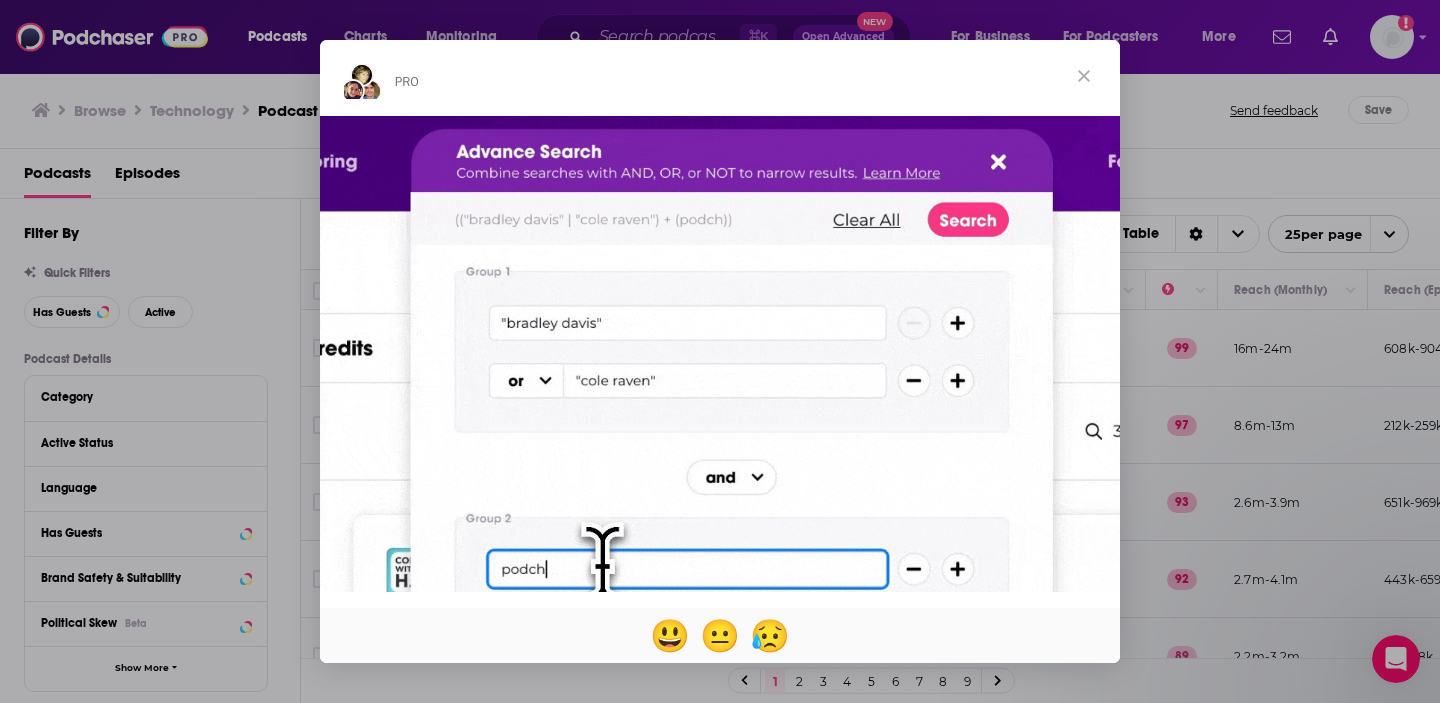 click at bounding box center [1084, 76] 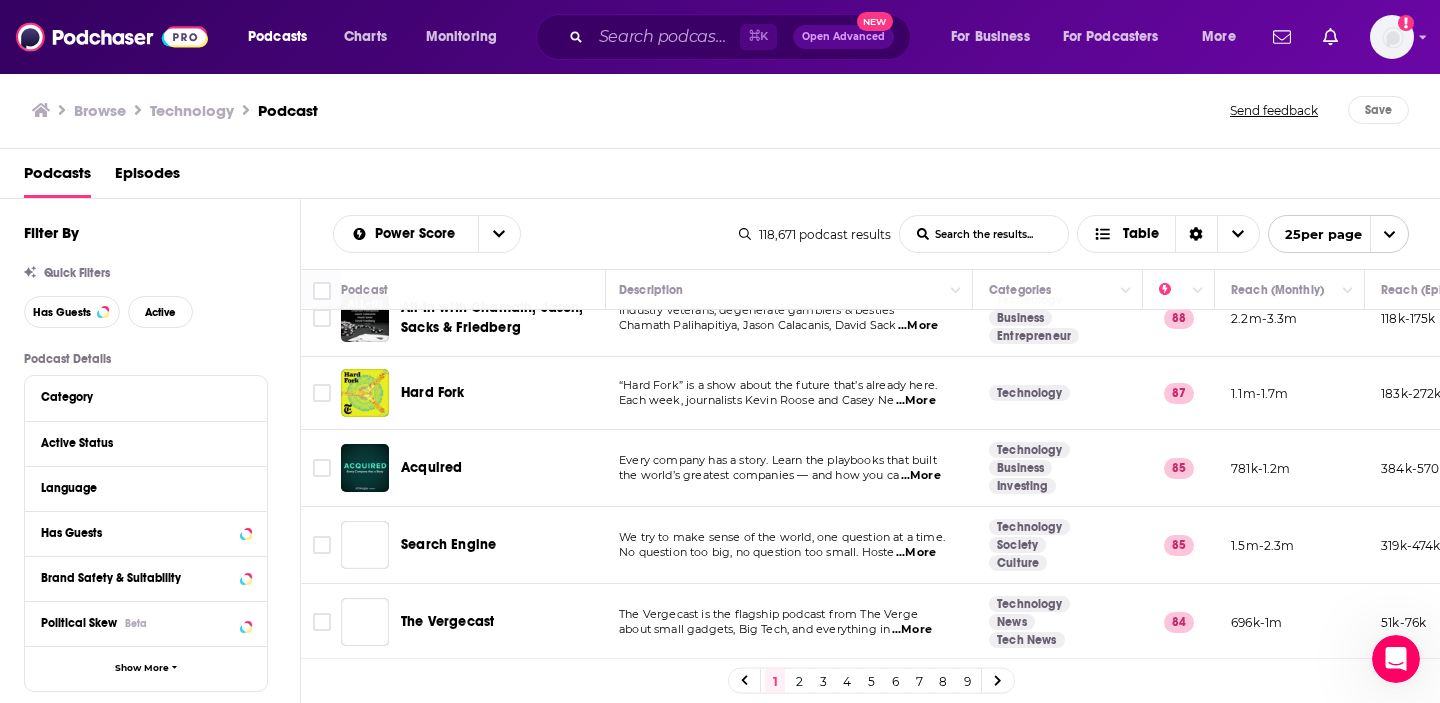 scroll, scrollTop: 571, scrollLeft: 3, axis: both 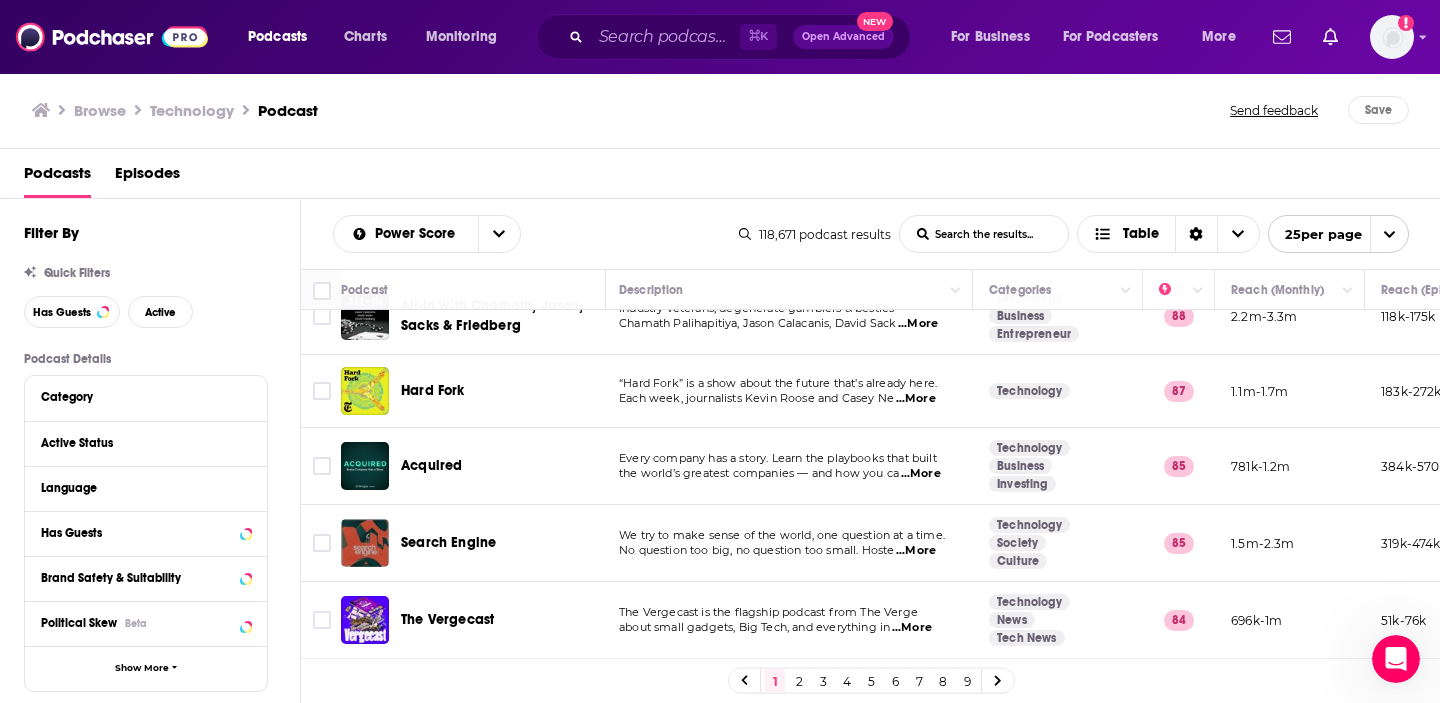 click on "“Hard Fork” is a show about the future that’s already here. Each week, journalists [FIRST] [LAST] and [FIRST] Ne  ...More" at bounding box center [788, 391] 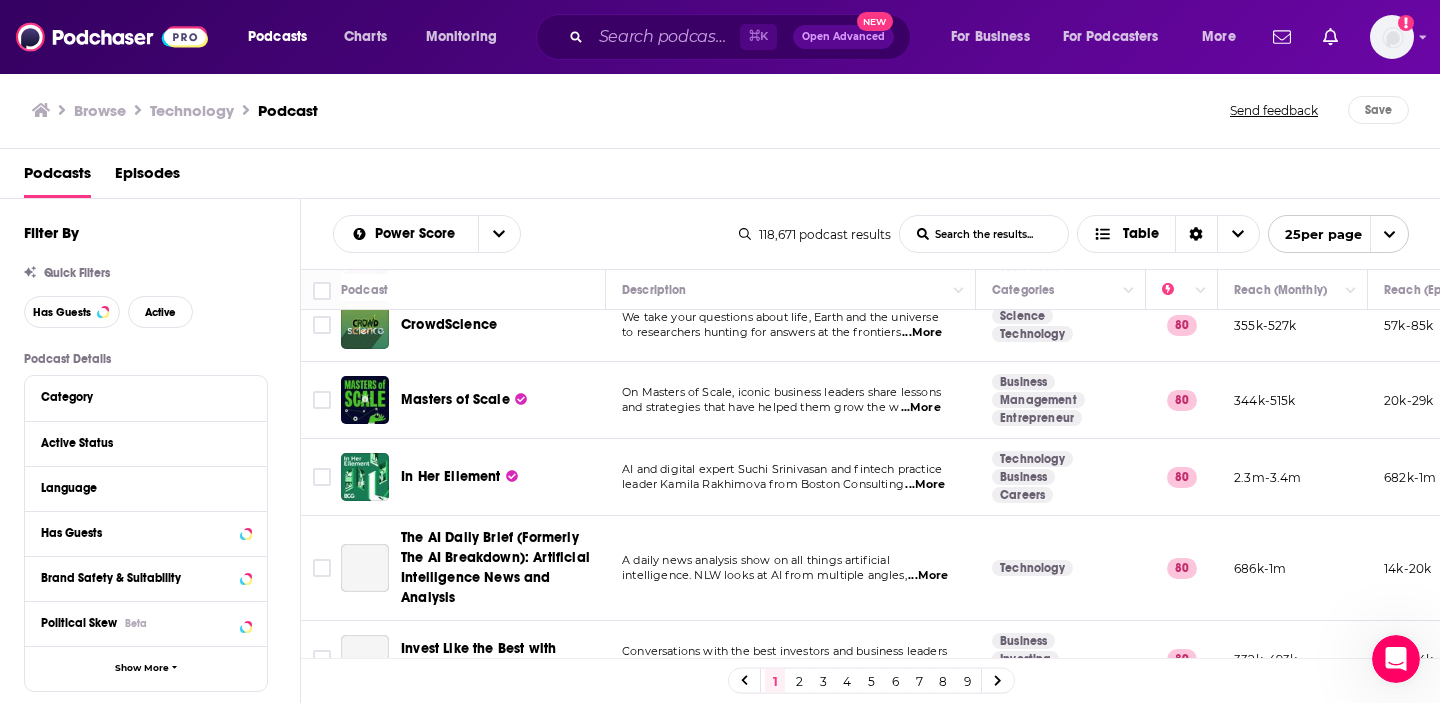 scroll, scrollTop: 1551, scrollLeft: 0, axis: vertical 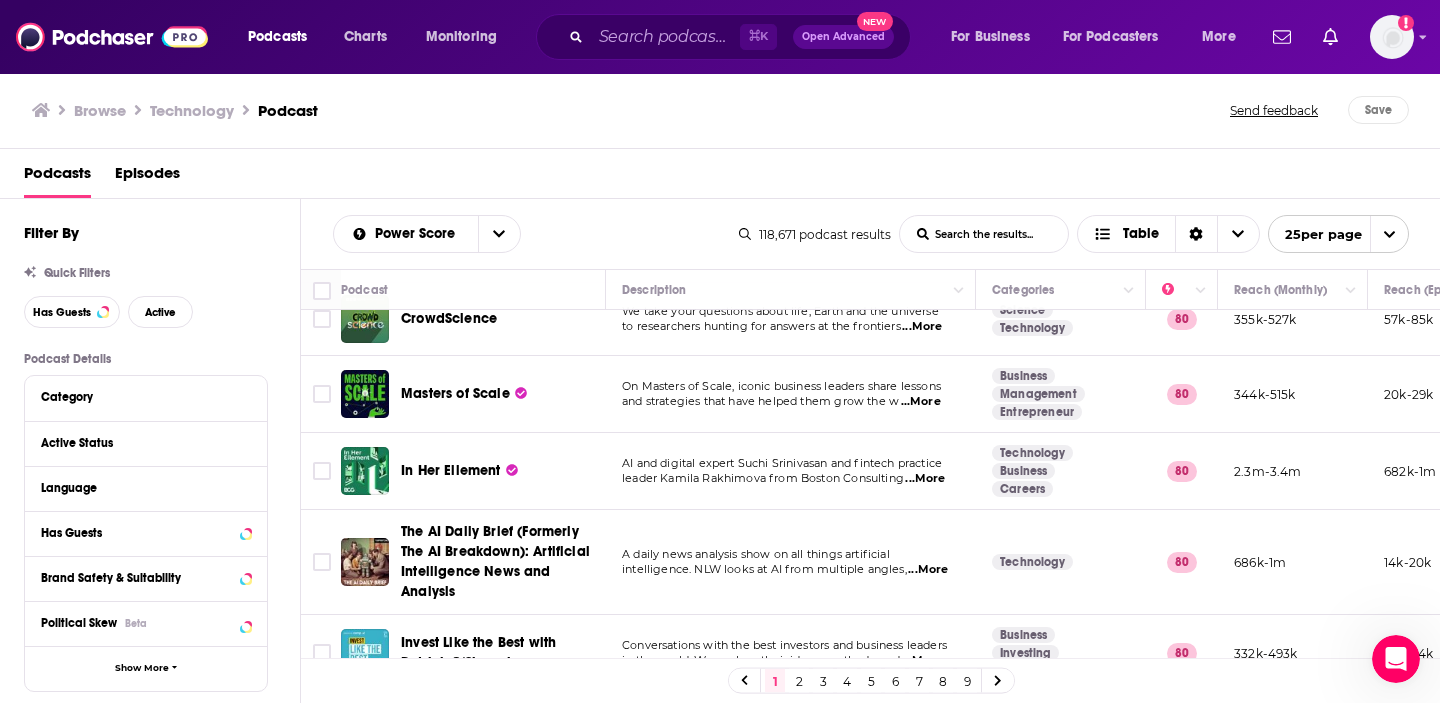 click on "On Masters of Scale, iconic business leaders share lessons and strategies that have helped them grow the w  ...More" at bounding box center [791, 394] 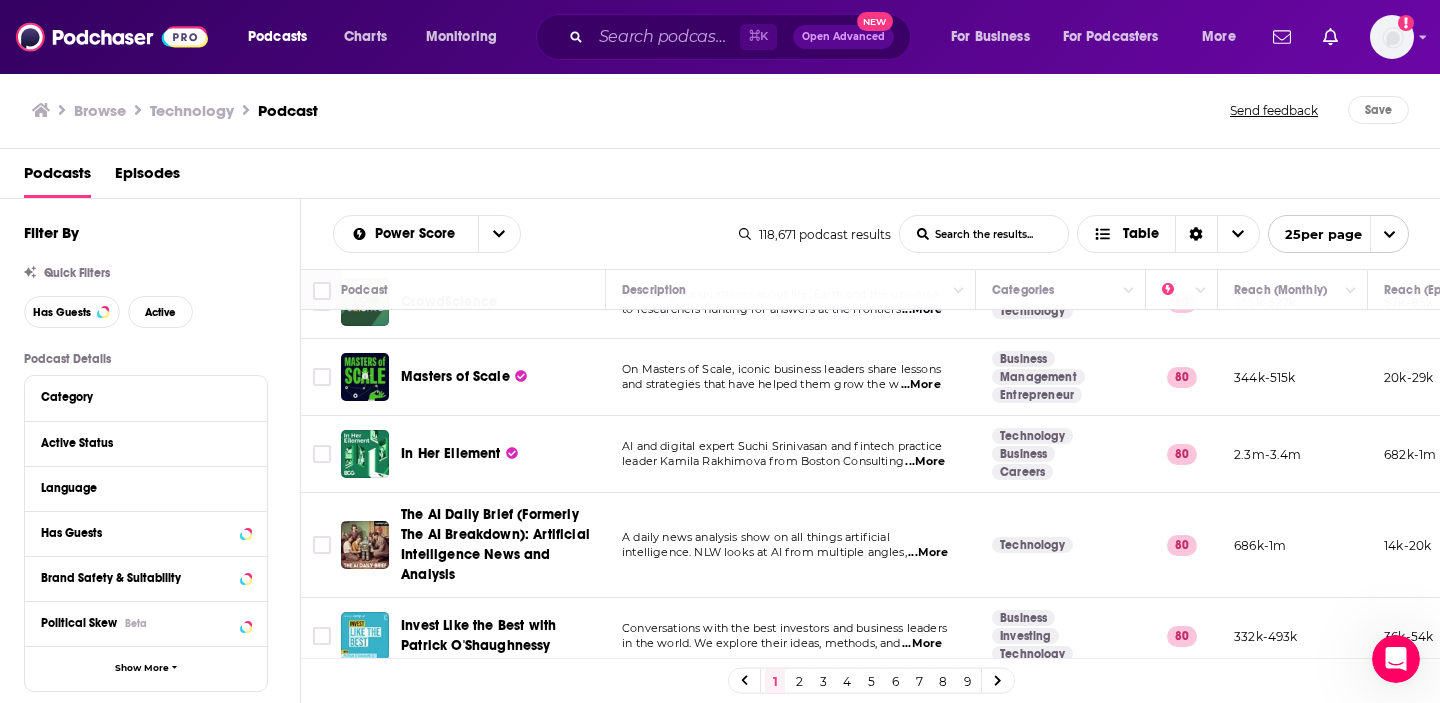 scroll, scrollTop: 1580, scrollLeft: 0, axis: vertical 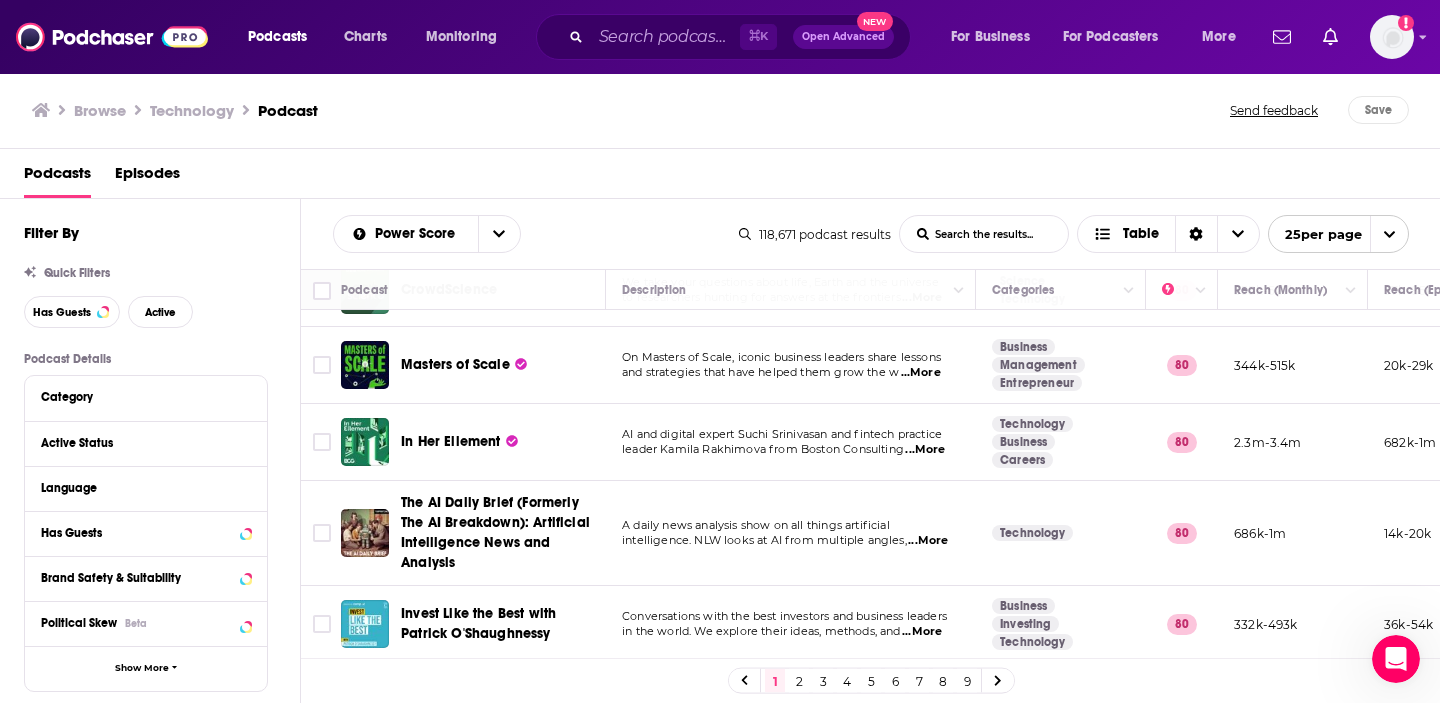 click on "2" at bounding box center (799, 681) 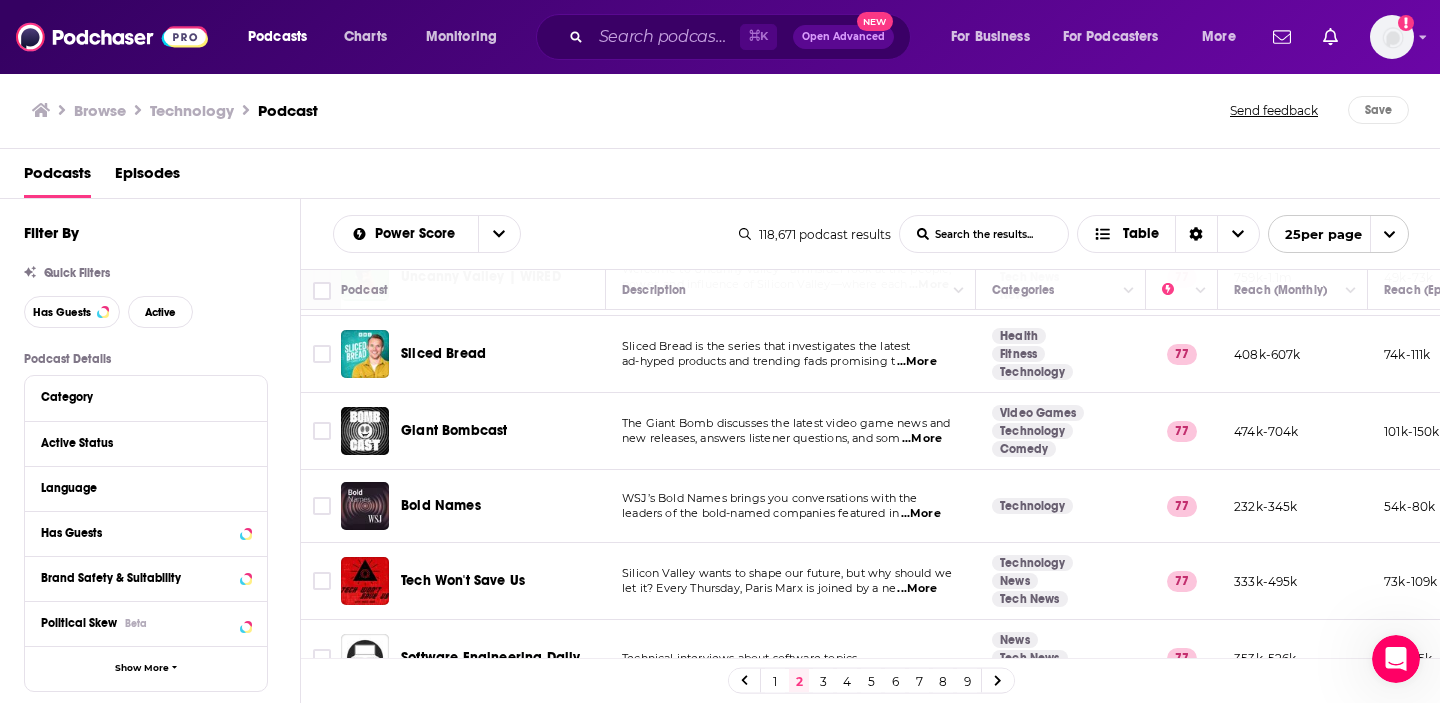 scroll, scrollTop: 1556, scrollLeft: 0, axis: vertical 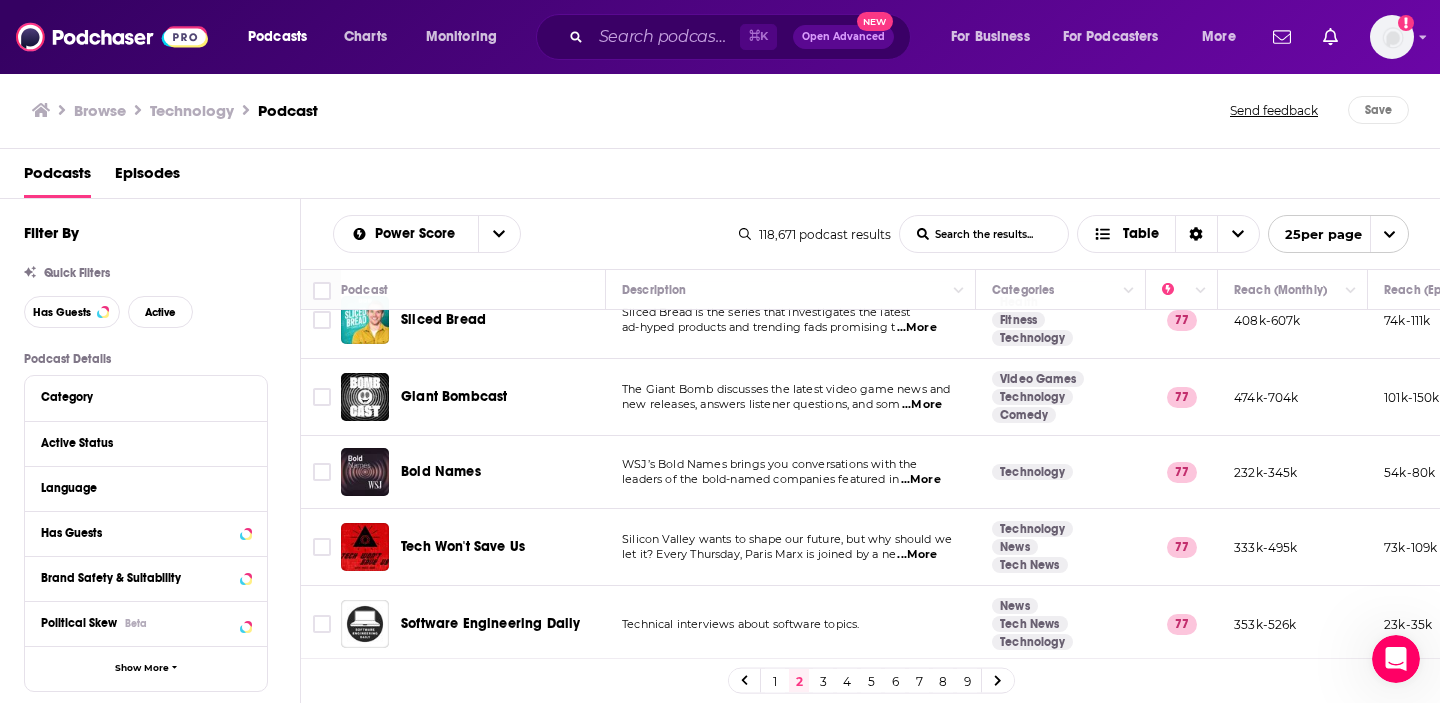 click on "3" at bounding box center [823, 681] 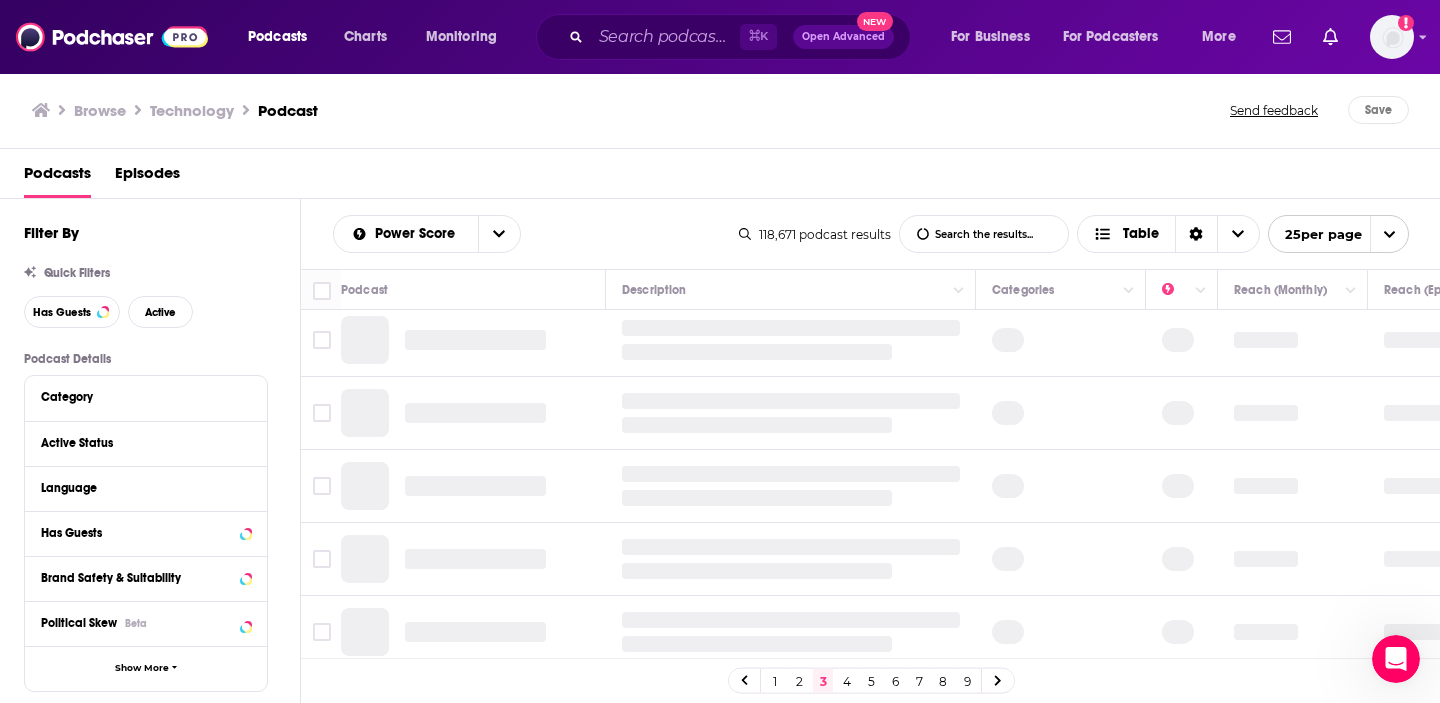 scroll, scrollTop: 0, scrollLeft: 0, axis: both 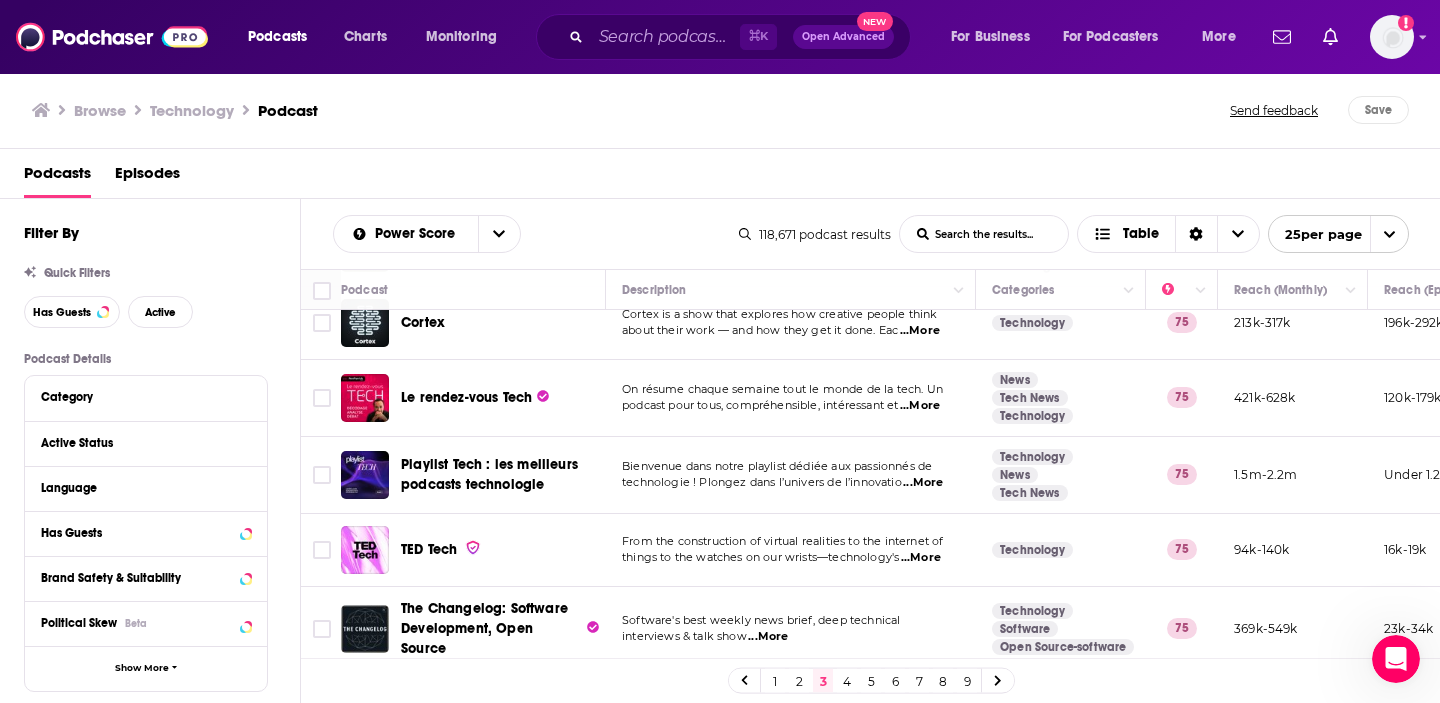 click on "4" at bounding box center (847, 681) 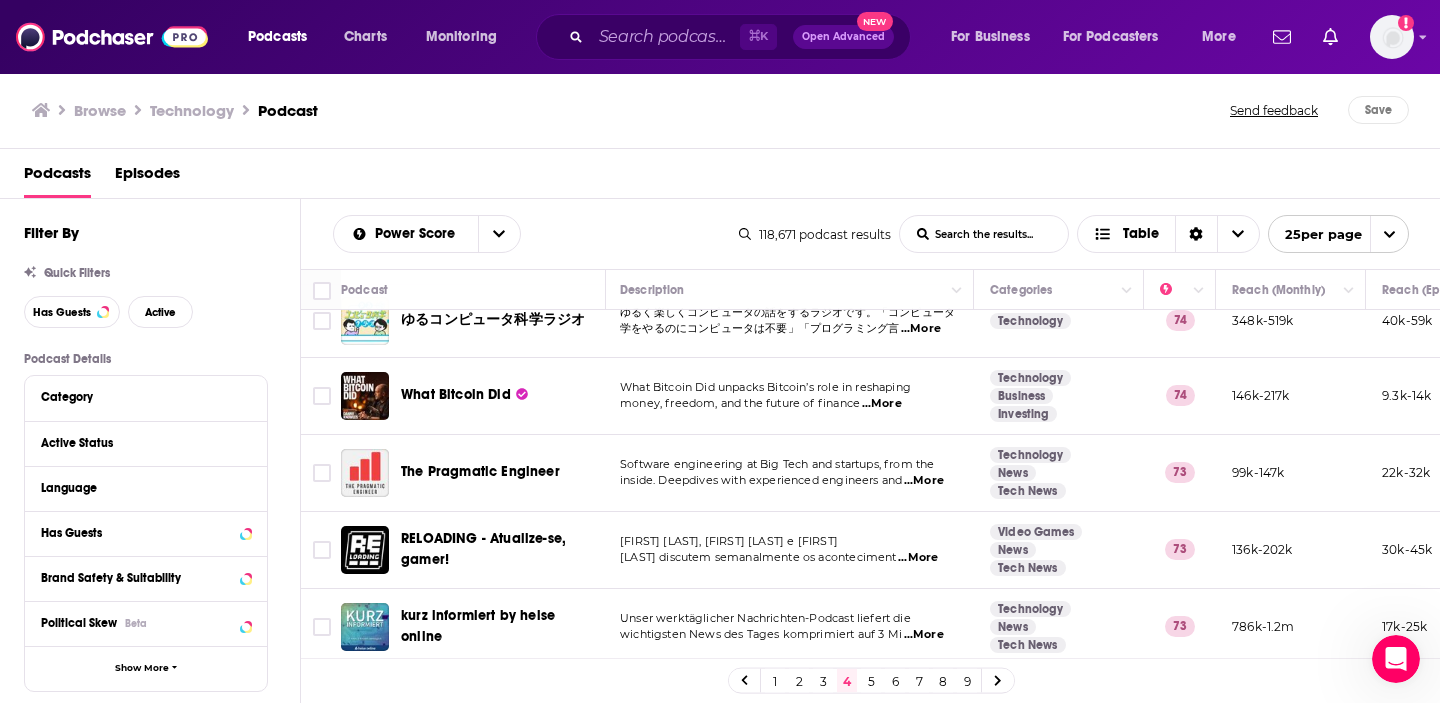 scroll, scrollTop: 1592, scrollLeft: 2, axis: both 